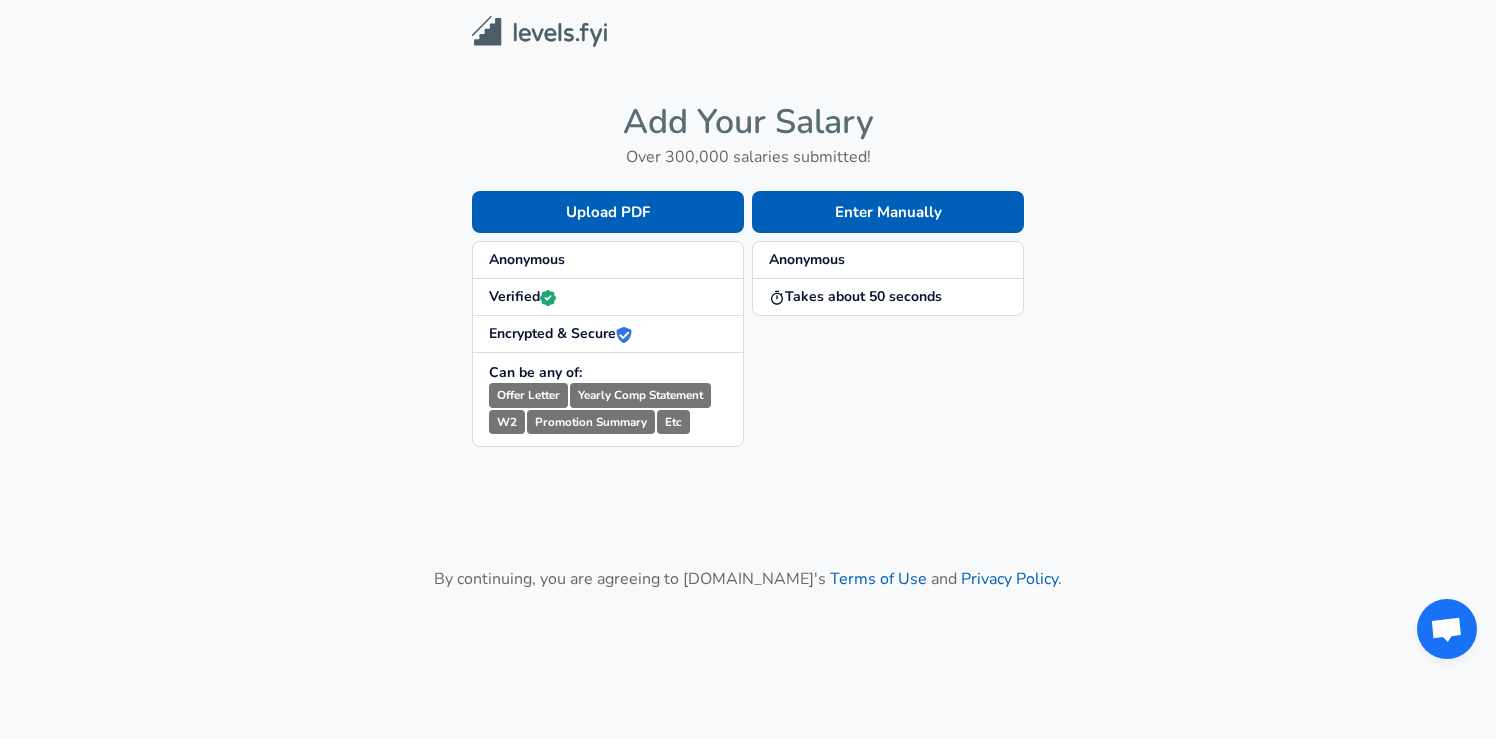 scroll, scrollTop: 0, scrollLeft: 0, axis: both 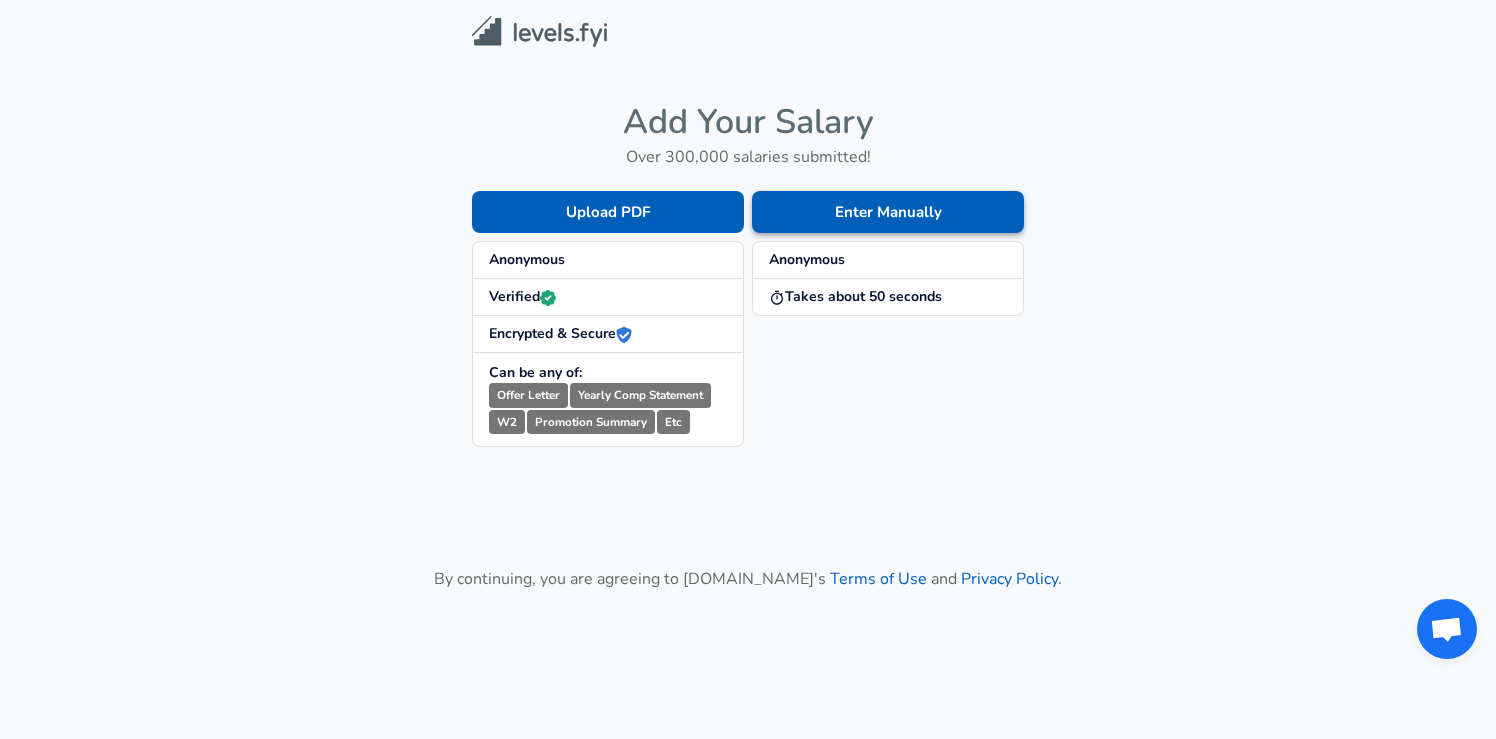 click on "Enter Manually" at bounding box center (888, 212) 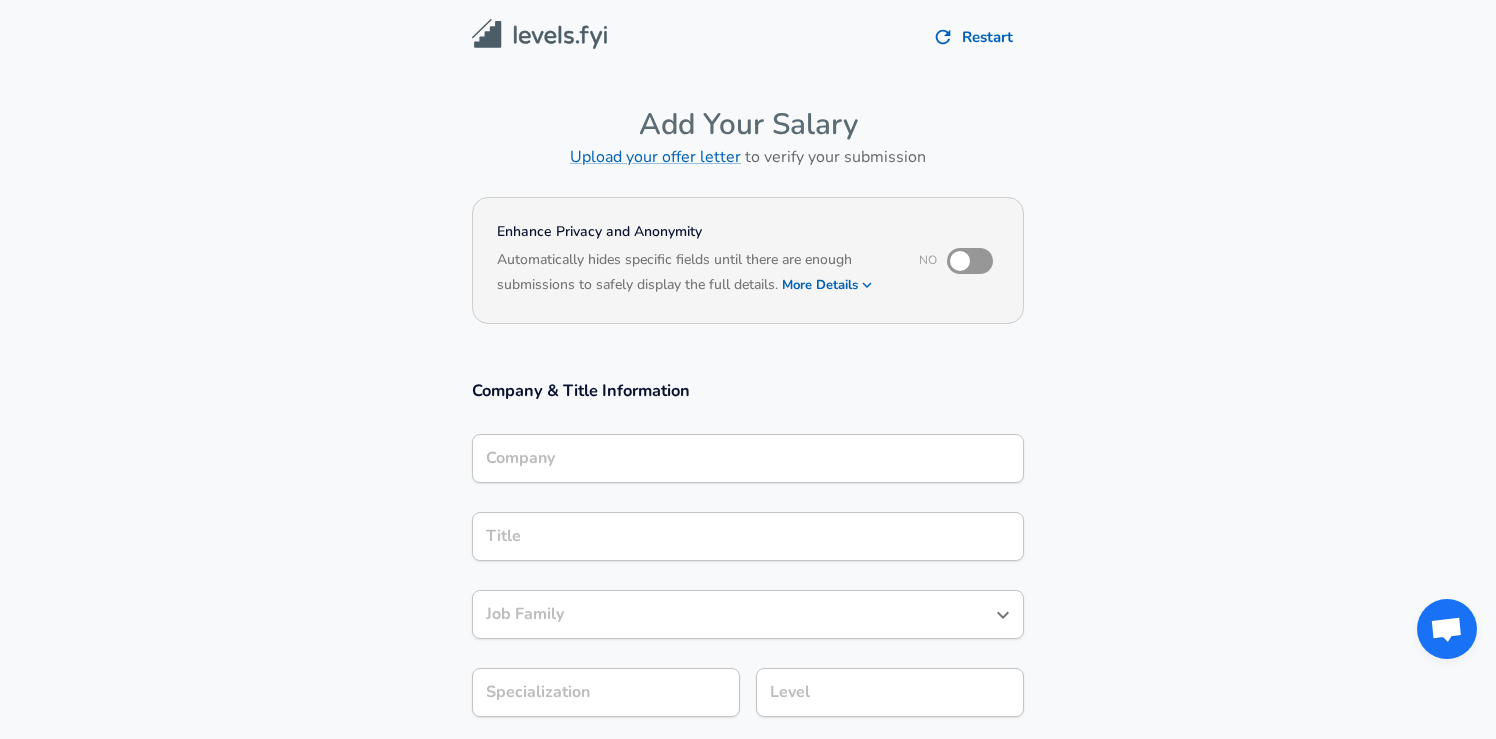 click on "Company" at bounding box center [748, 458] 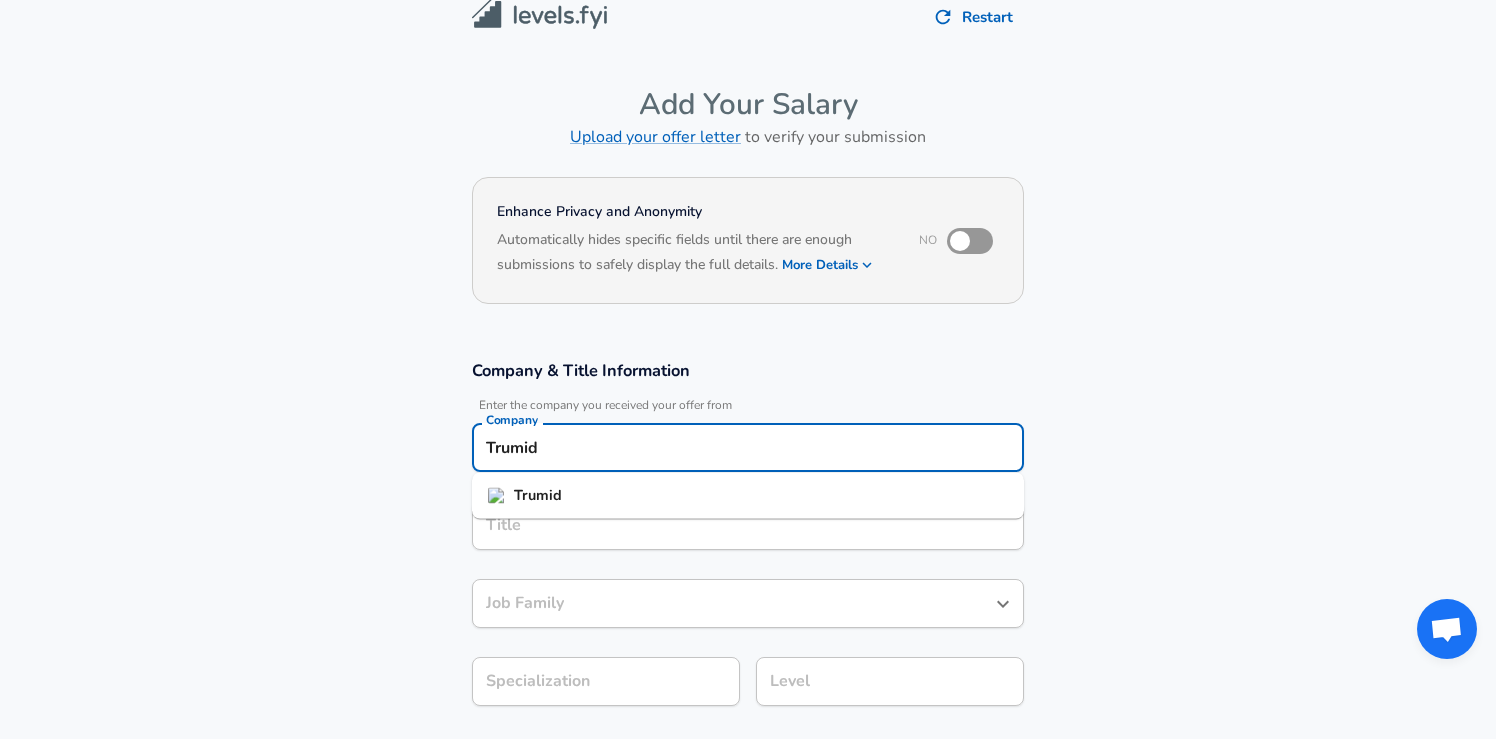 click on "Trumid" at bounding box center [748, 496] 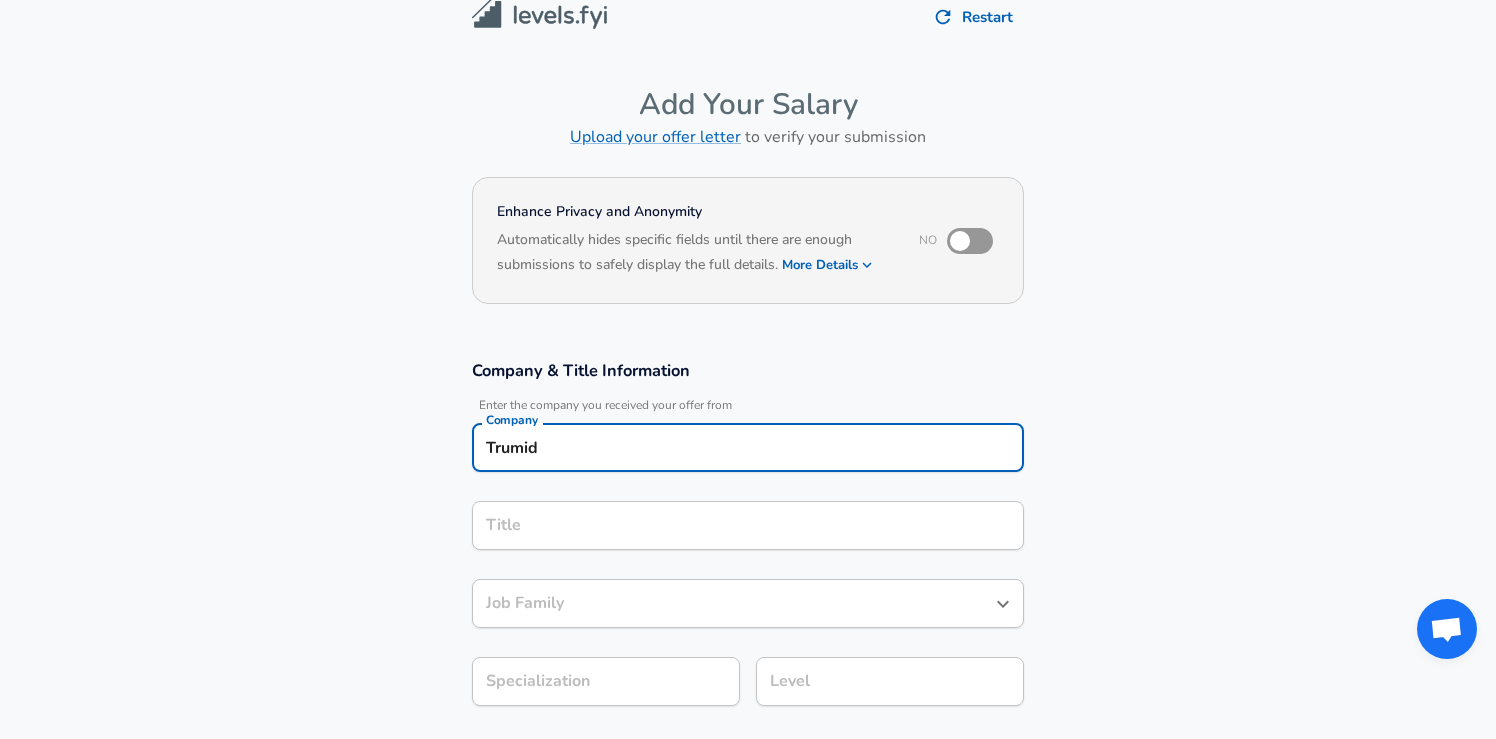 type on "Trumid" 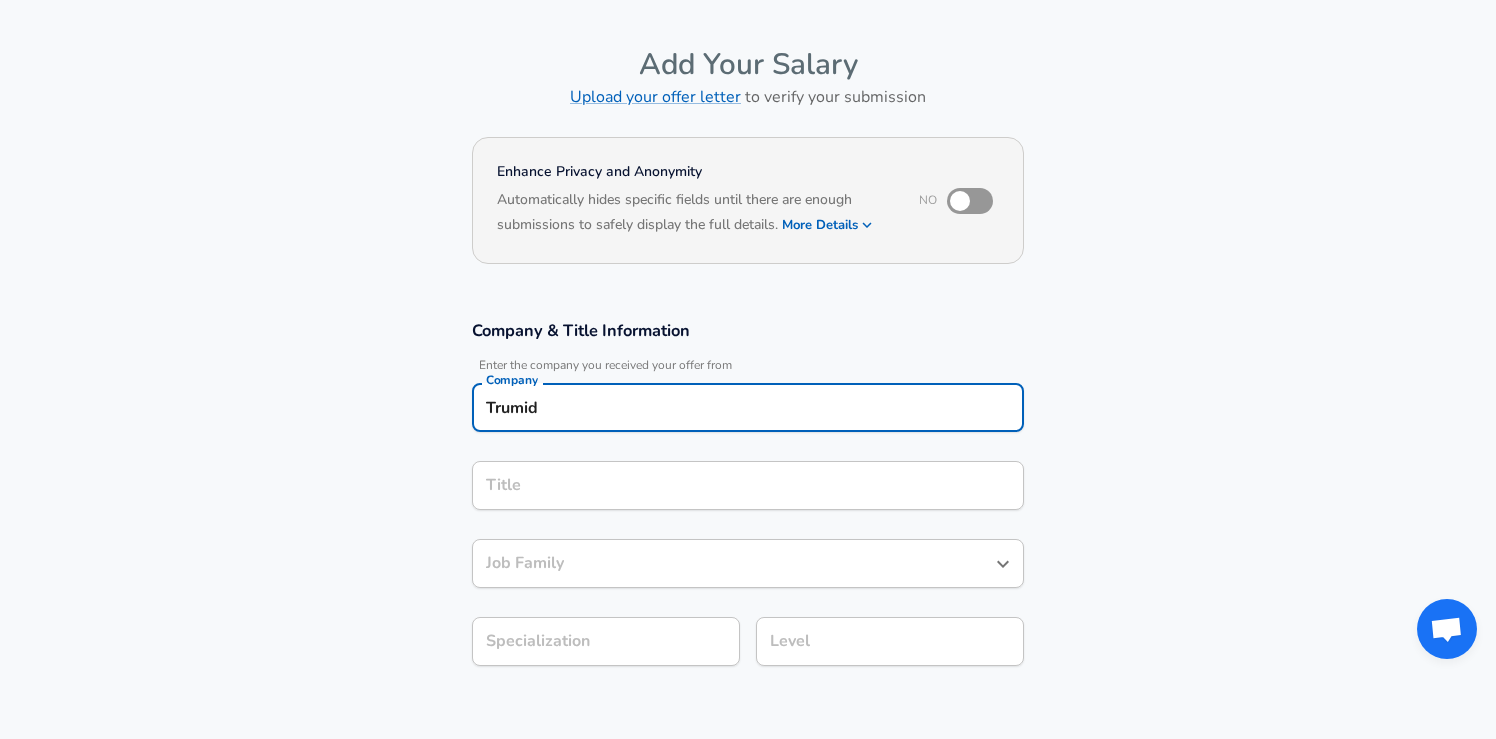 click on "Title" at bounding box center (748, 485) 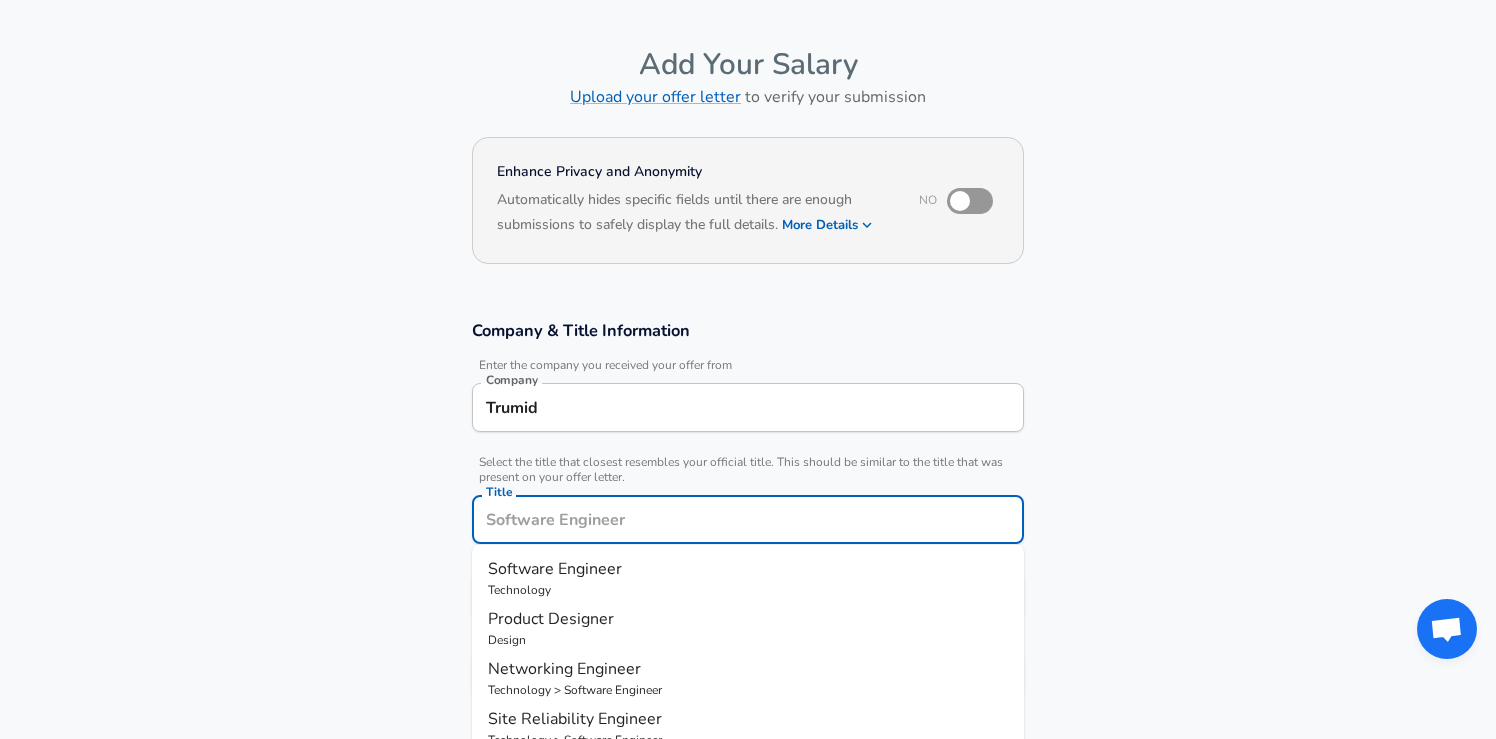 click on "Software Engineer Technology" at bounding box center (748, 578) 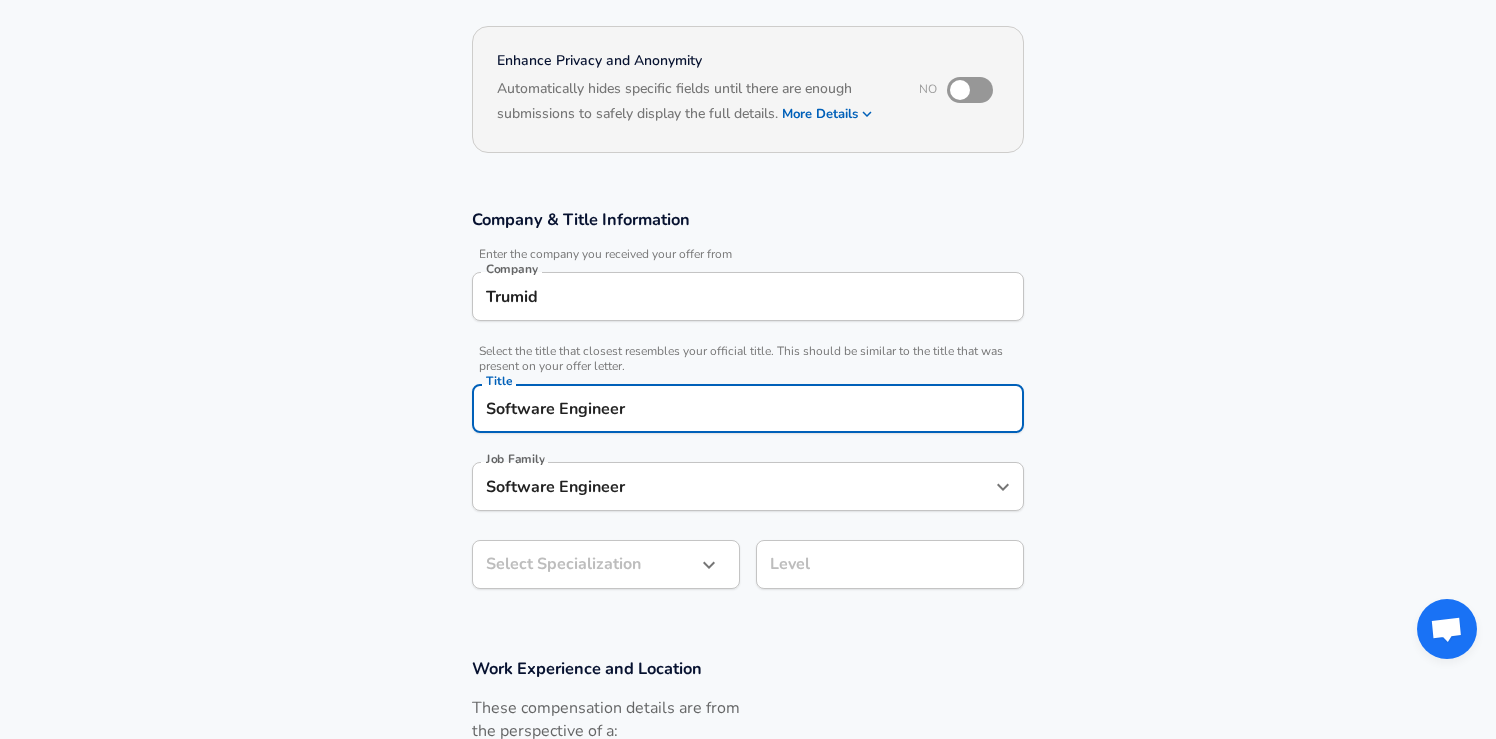 scroll, scrollTop: 231, scrollLeft: 0, axis: vertical 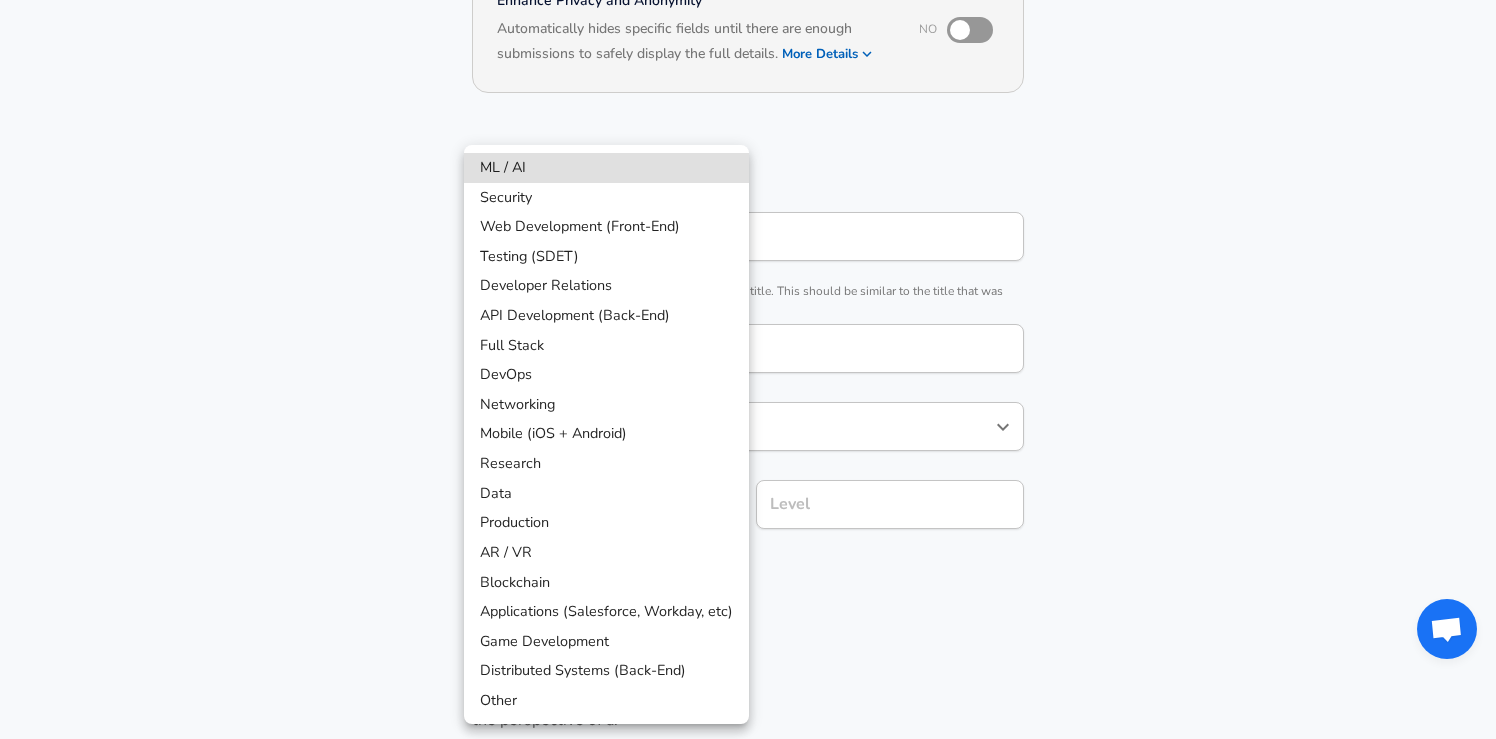 click on "Distributed Systems (Back-End)" at bounding box center (606, 671) 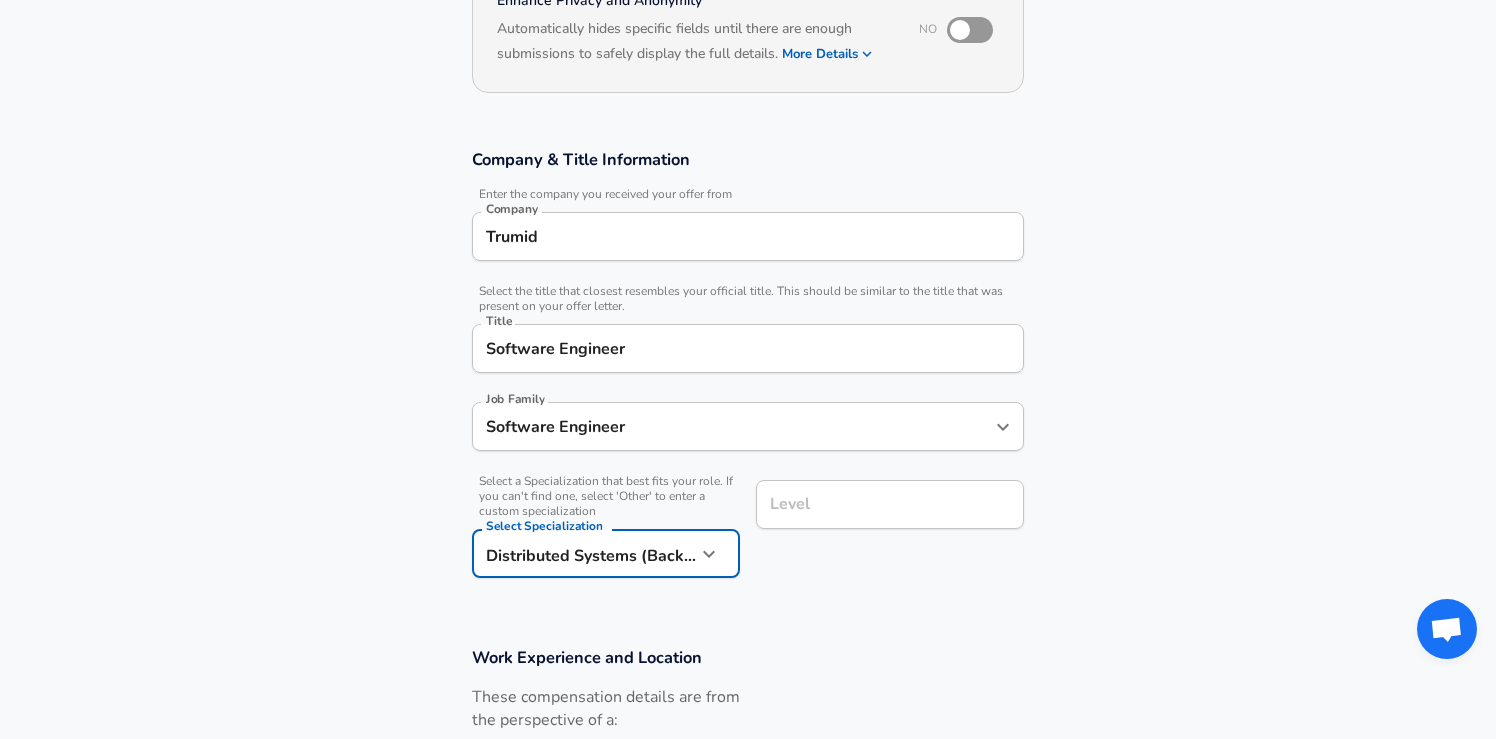 scroll, scrollTop: 271, scrollLeft: 0, axis: vertical 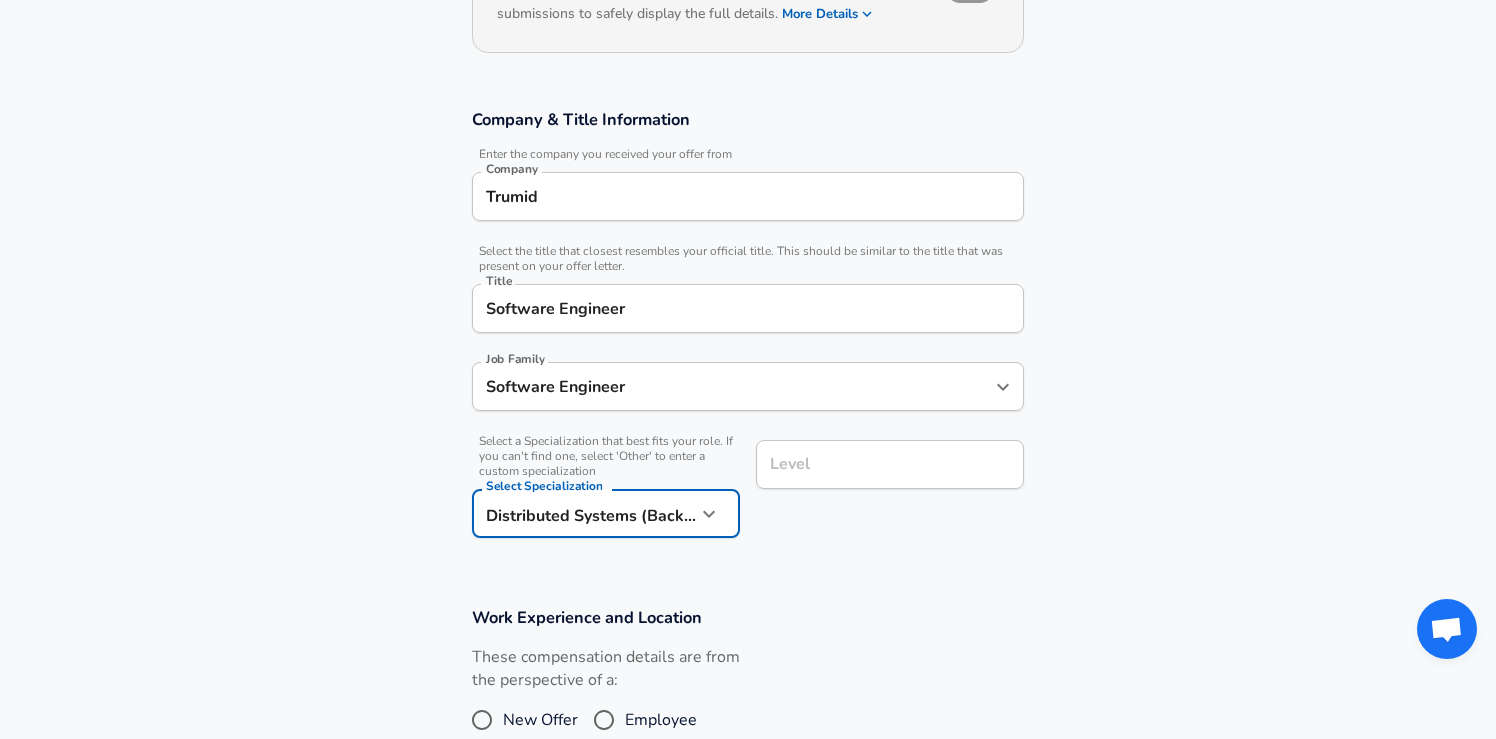 click on "Level" at bounding box center [890, 464] 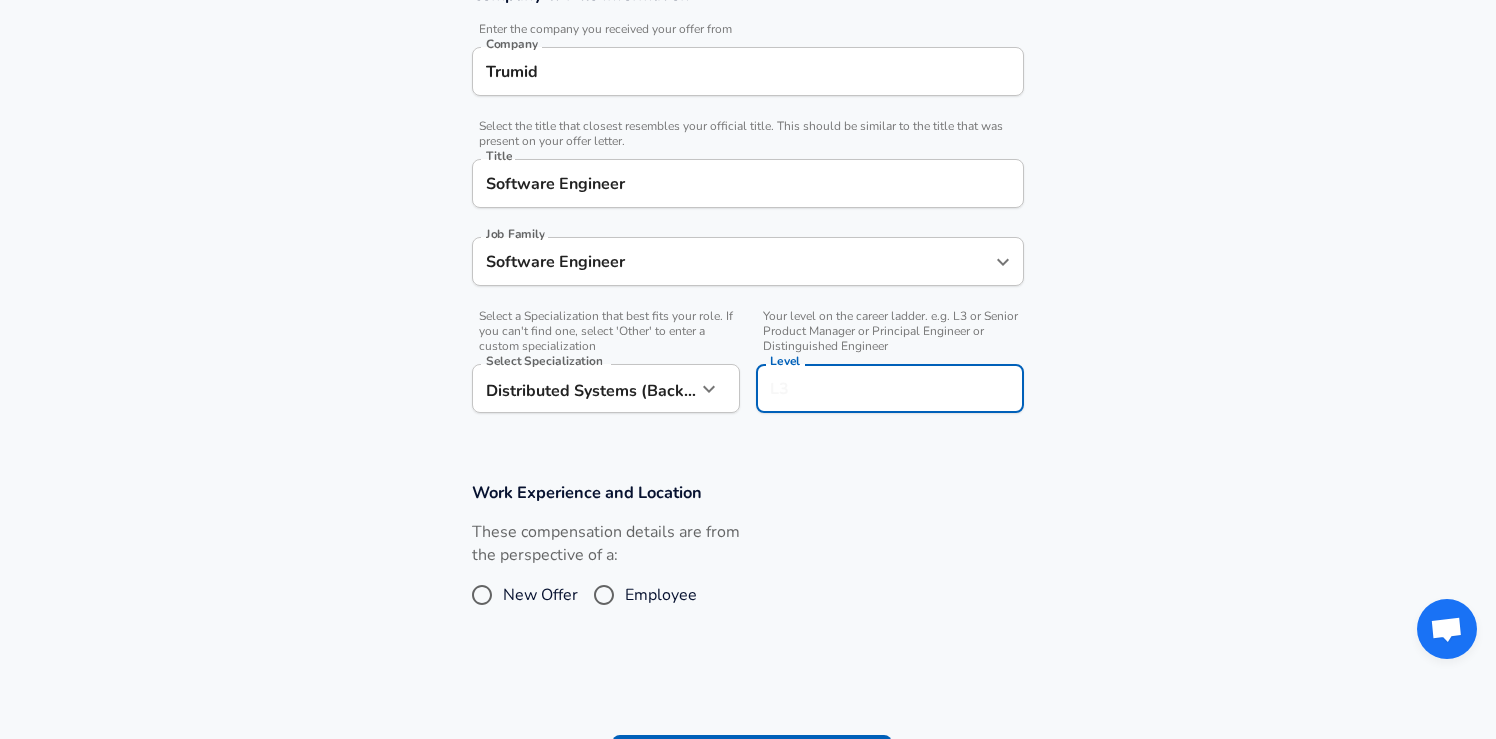 scroll, scrollTop: 398, scrollLeft: 0, axis: vertical 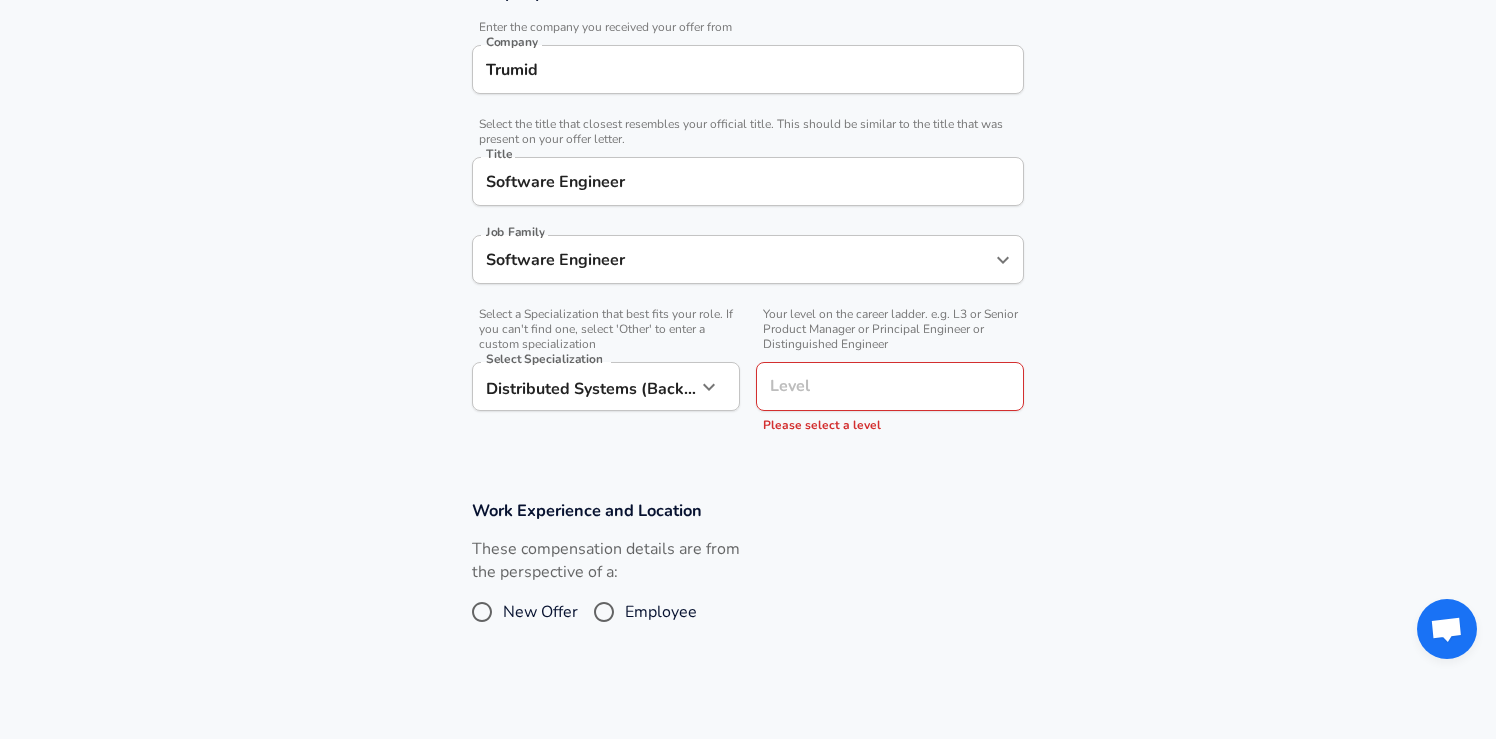 click on "These compensation details are from the perspective of a: New Offer Employee" at bounding box center [606, 591] 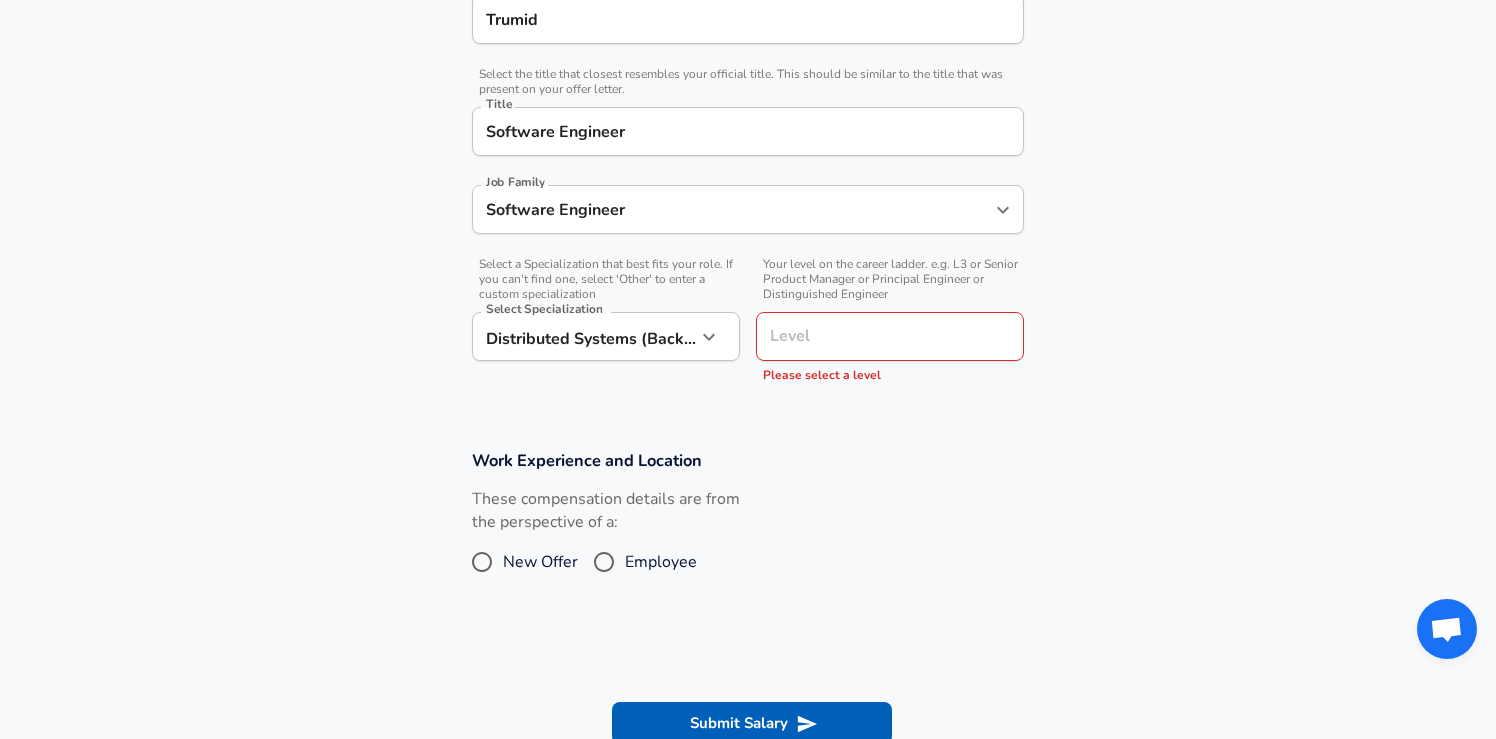 scroll, scrollTop: 460, scrollLeft: 0, axis: vertical 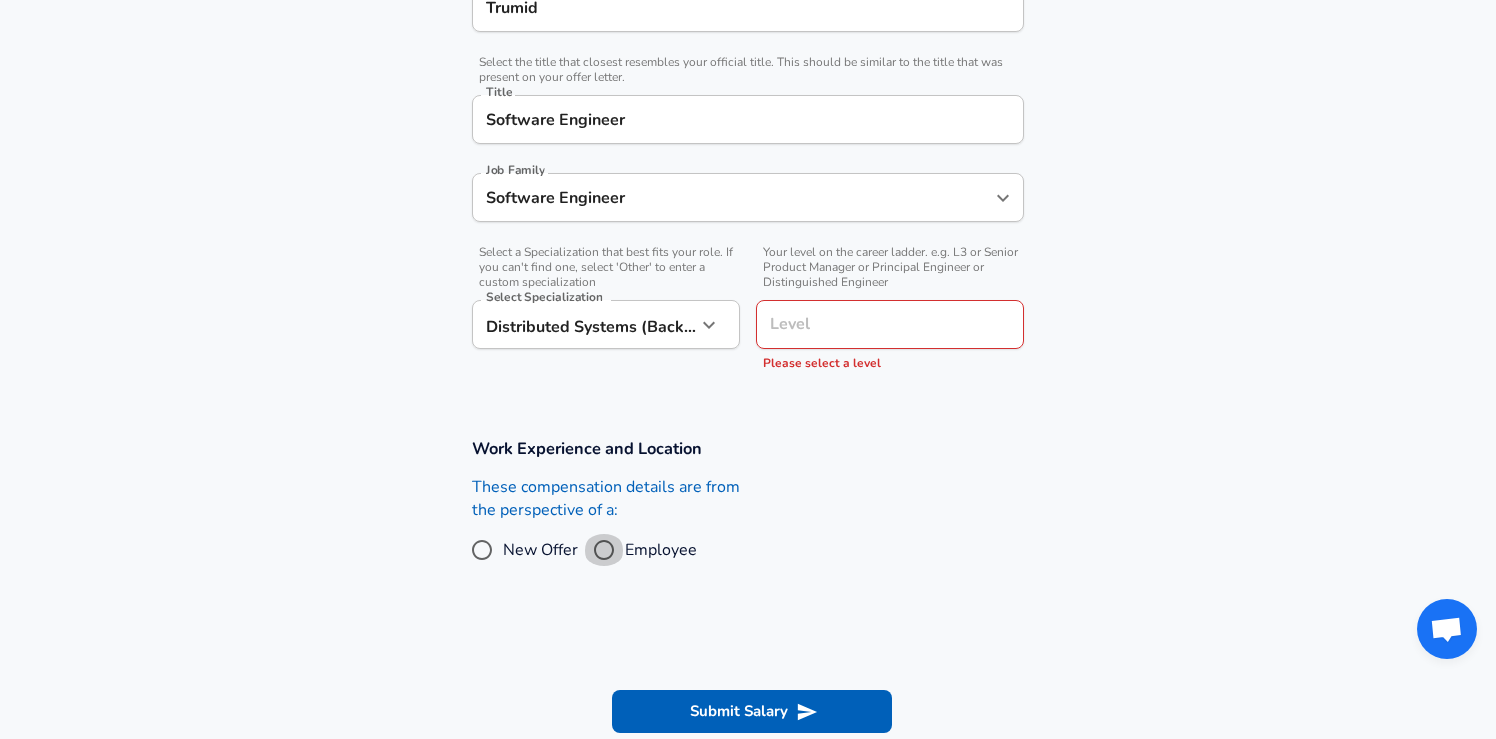 click on "Employee" at bounding box center [604, 550] 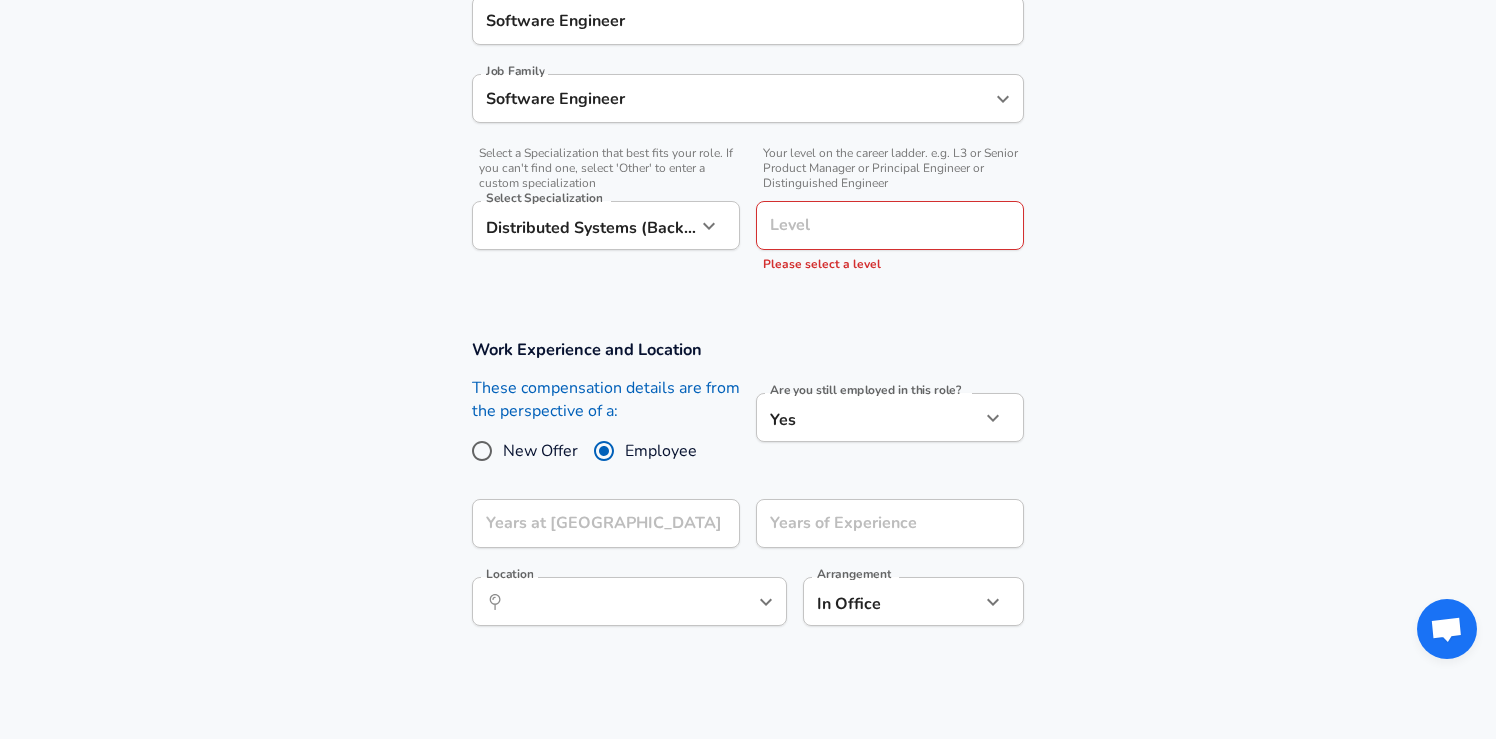 scroll, scrollTop: 564, scrollLeft: 0, axis: vertical 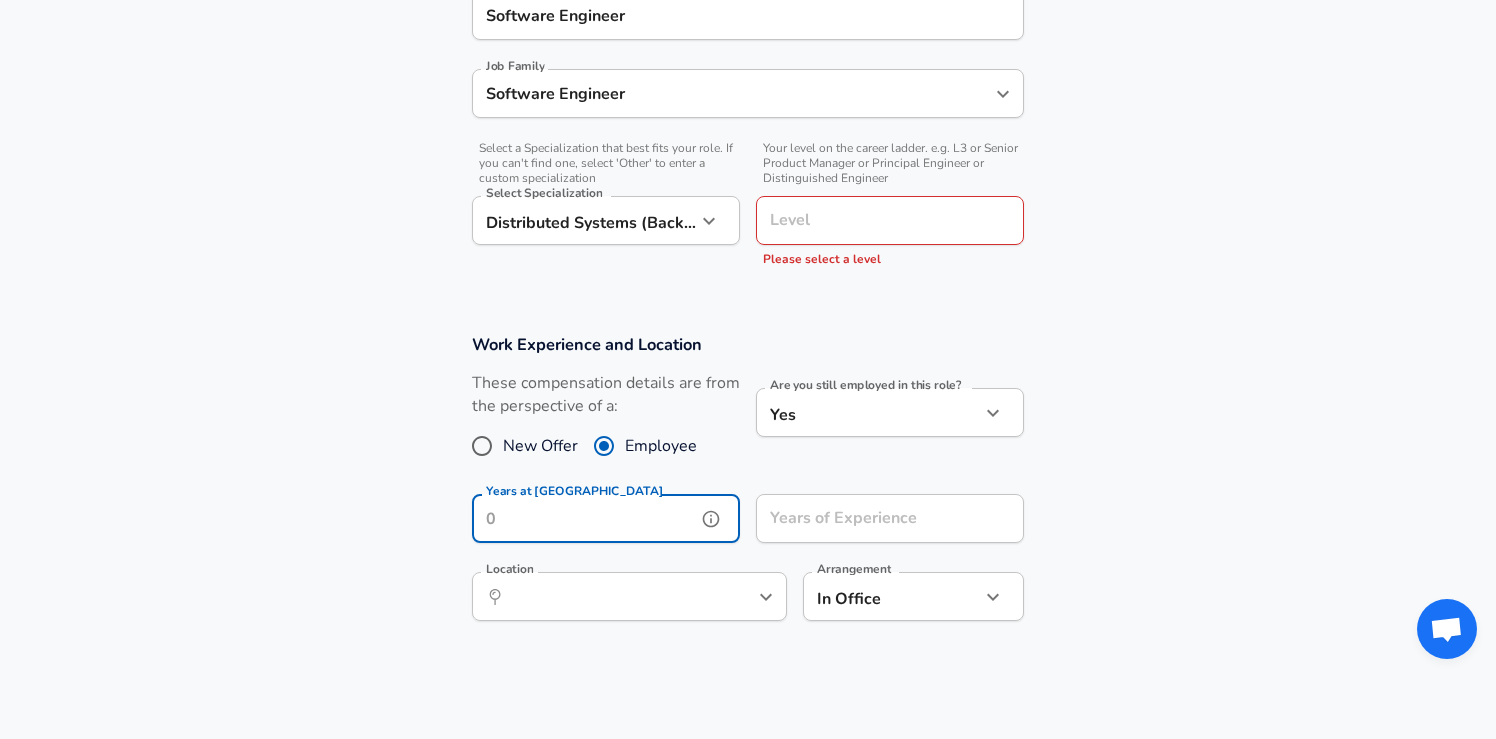 click on "Years at [GEOGRAPHIC_DATA]" at bounding box center (584, 518) 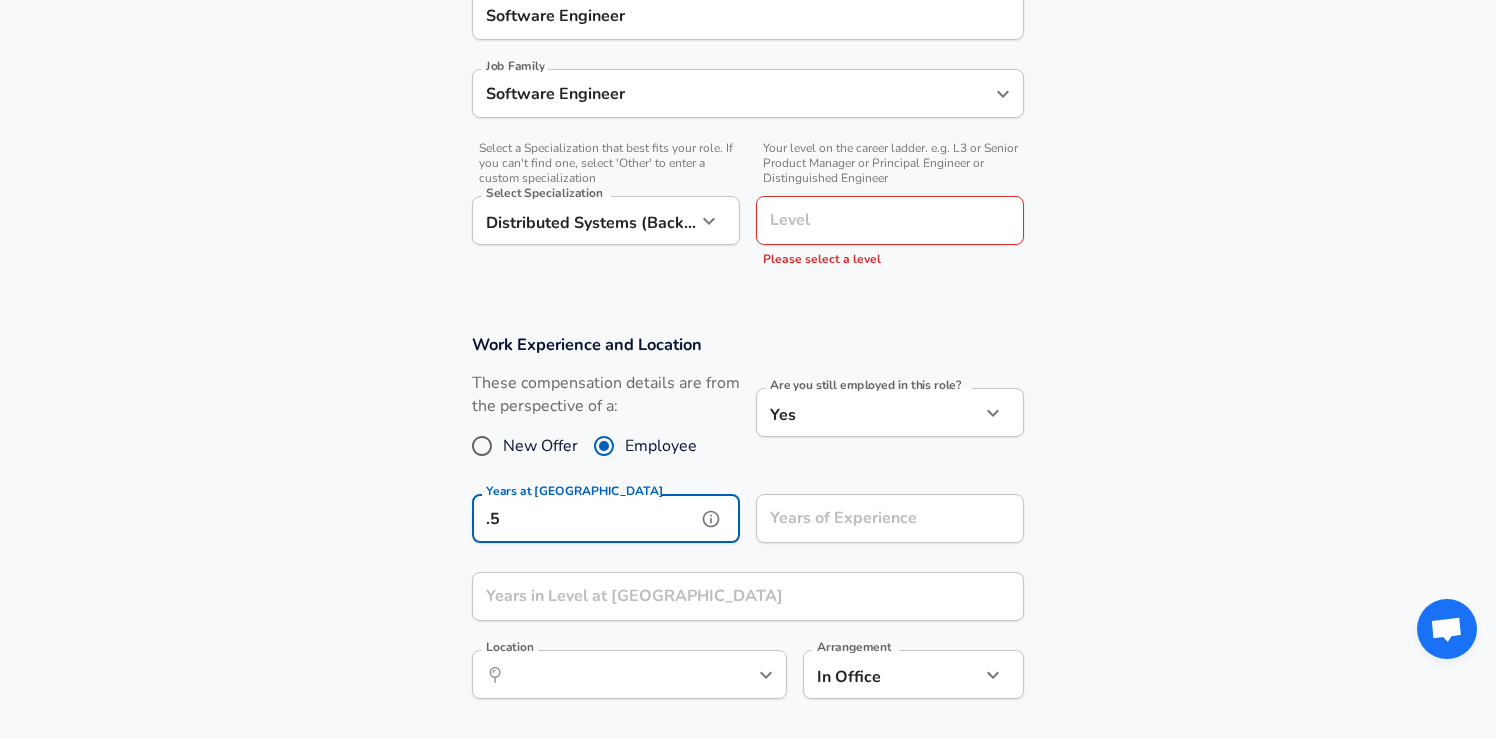 type on "." 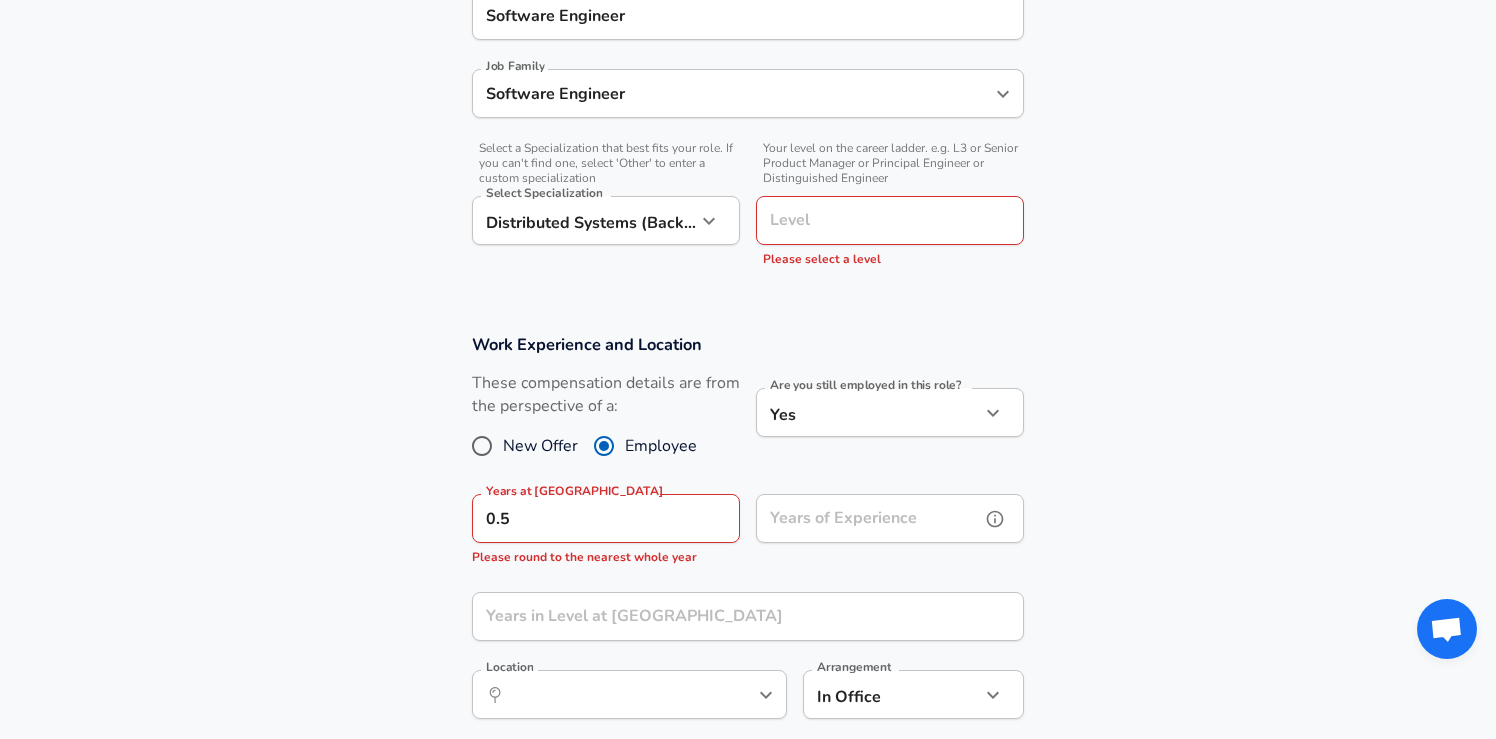 click on "Years of Experience" at bounding box center [868, 518] 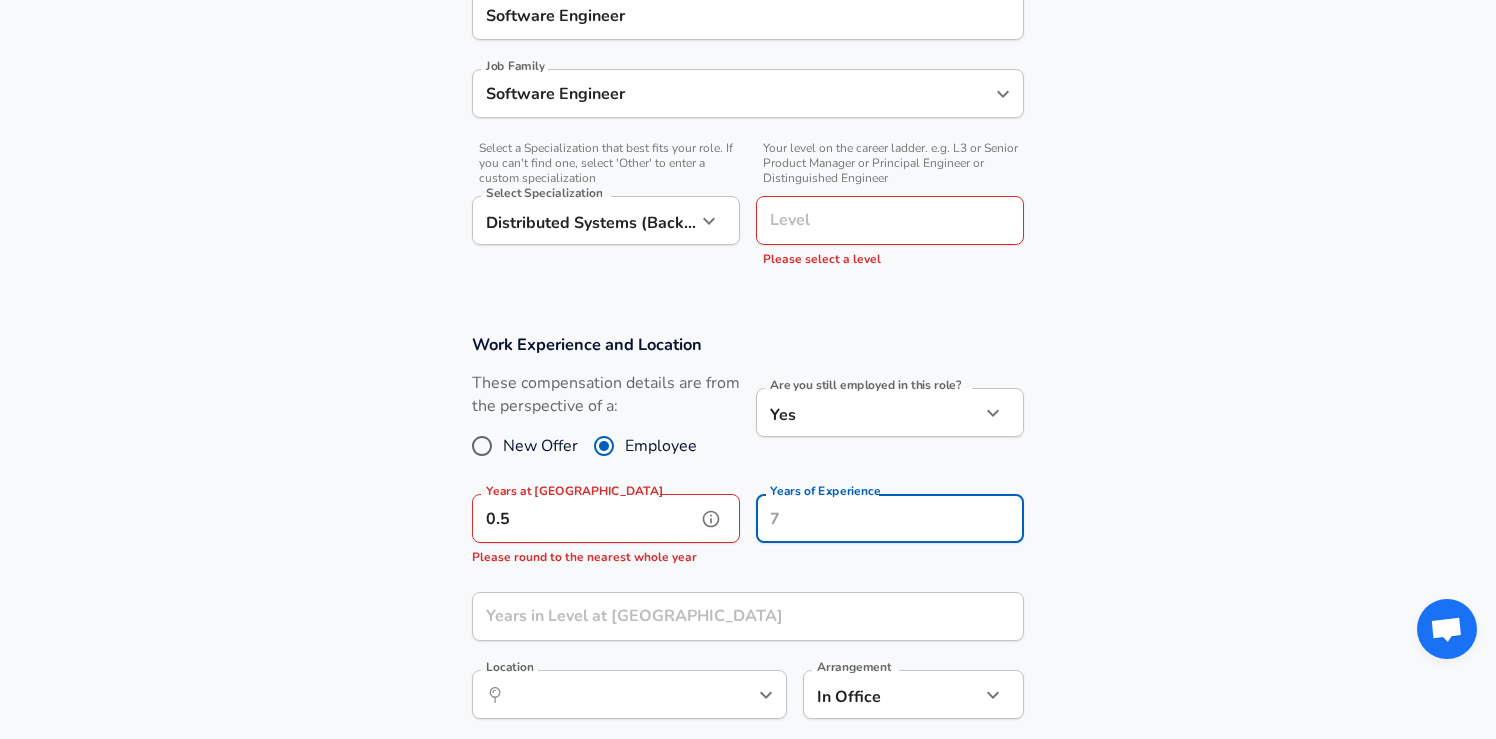 click on "0.5" at bounding box center [584, 518] 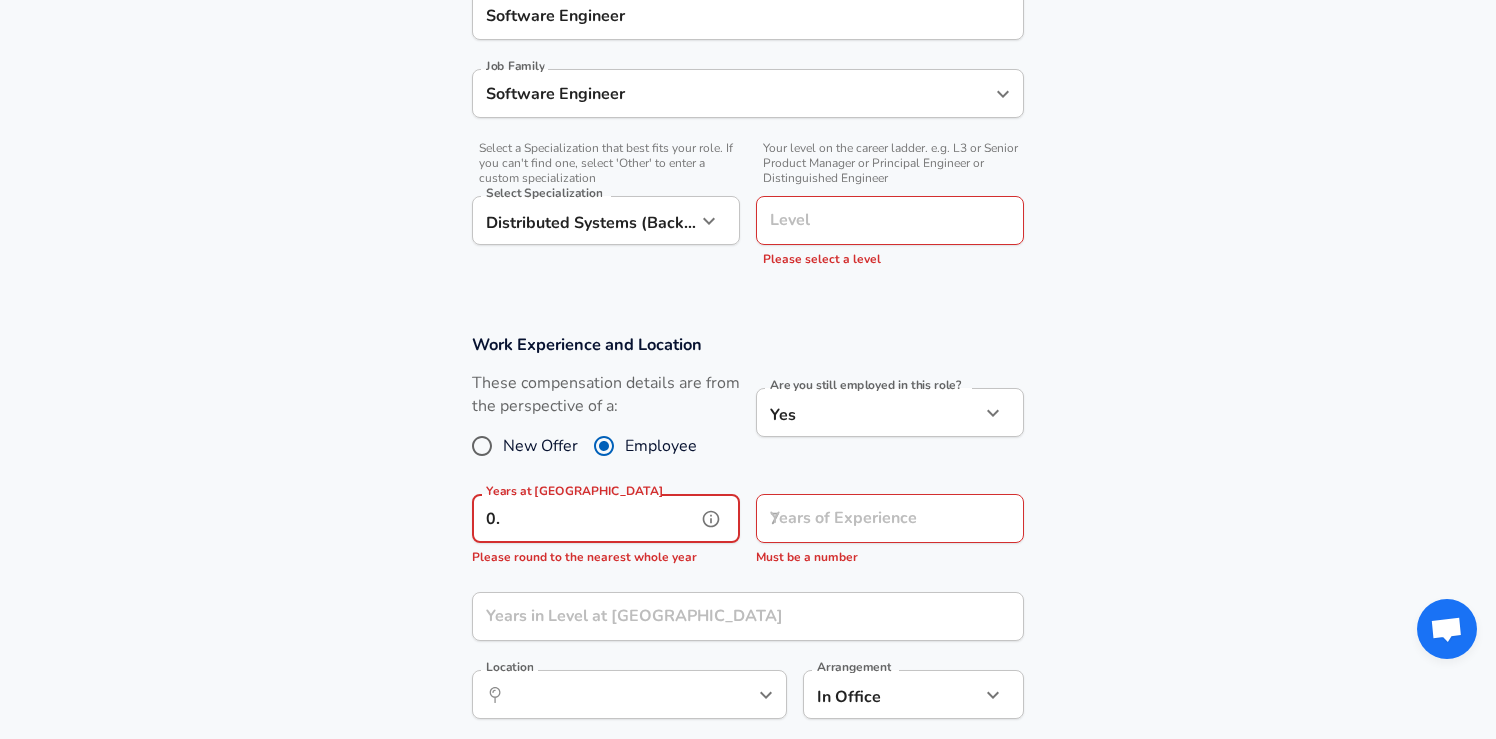 type on "0" 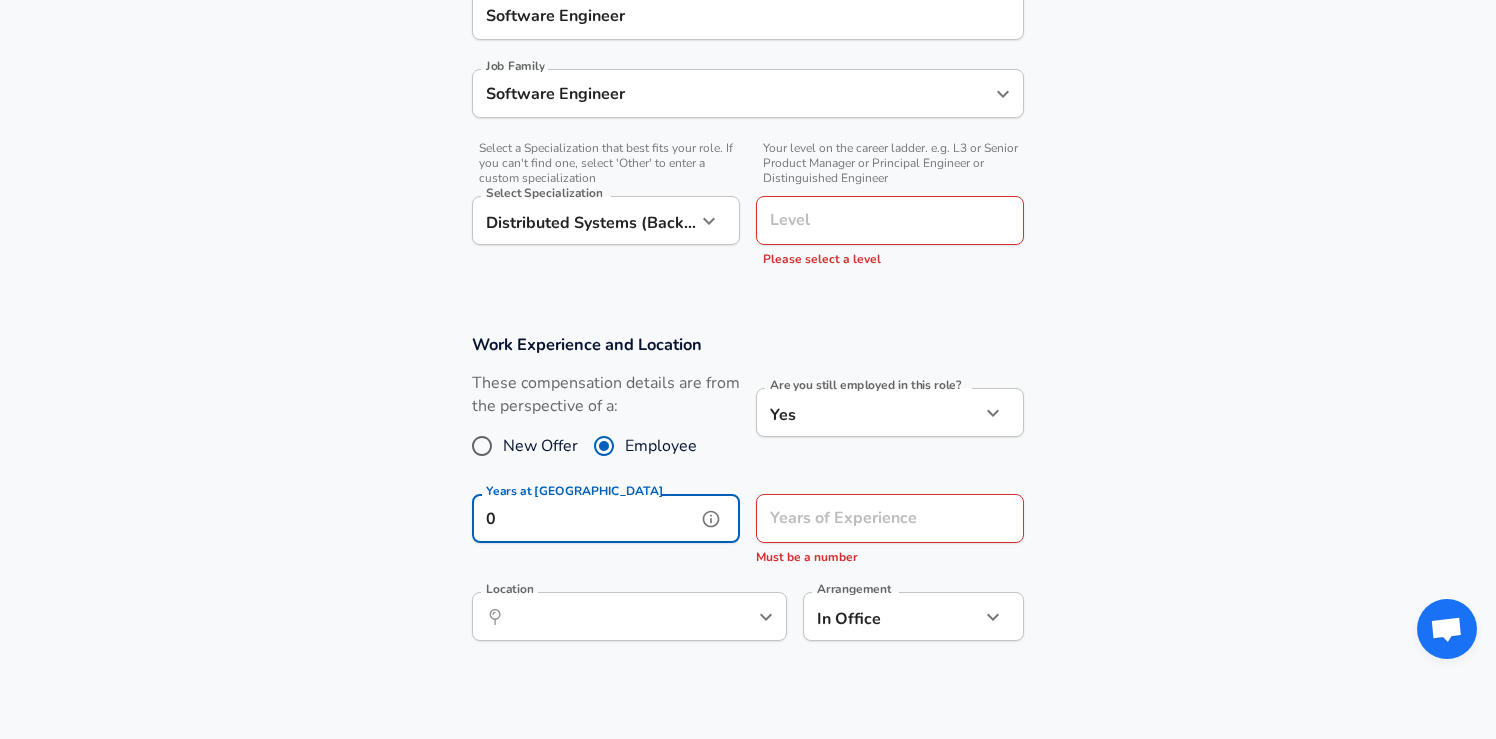 type on "0" 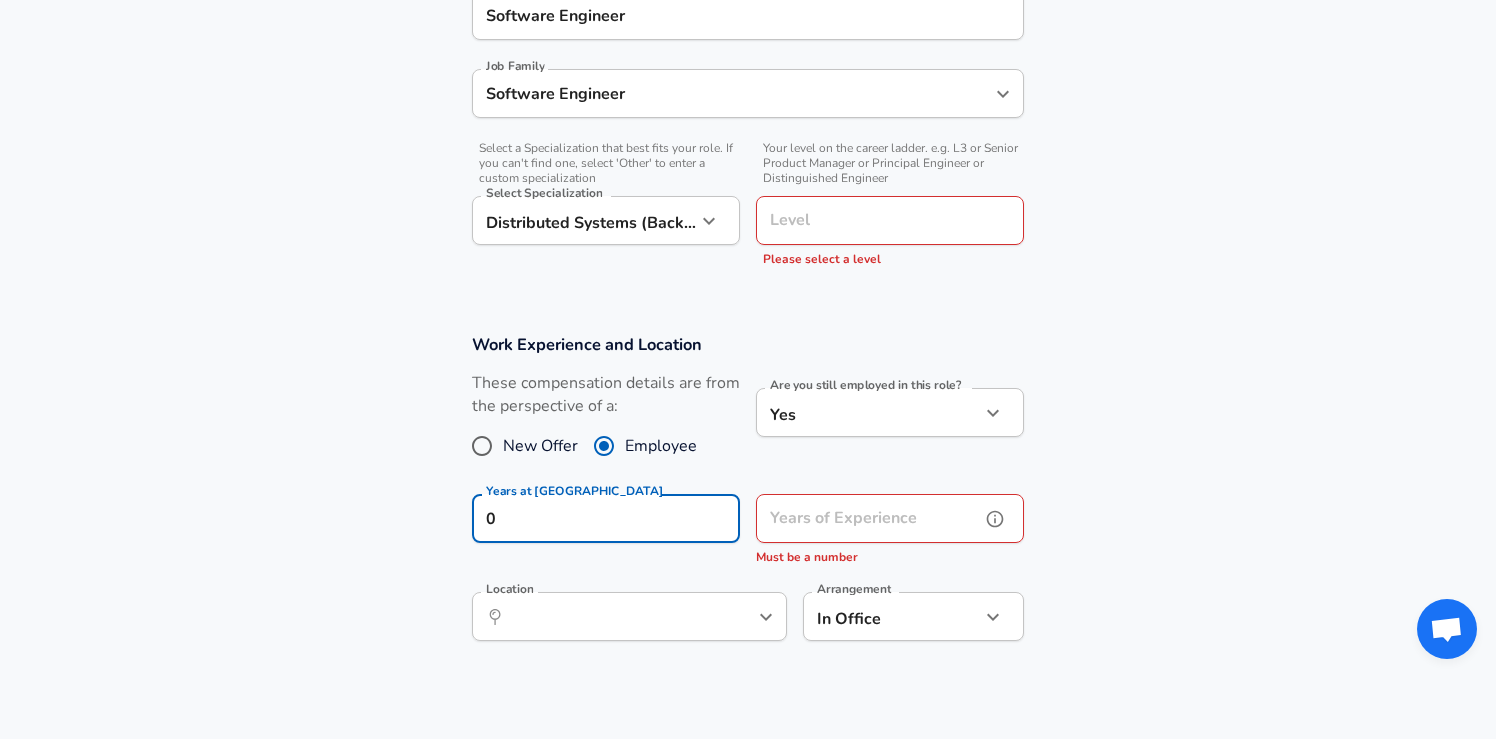 click on "Years of Experience" at bounding box center [868, 518] 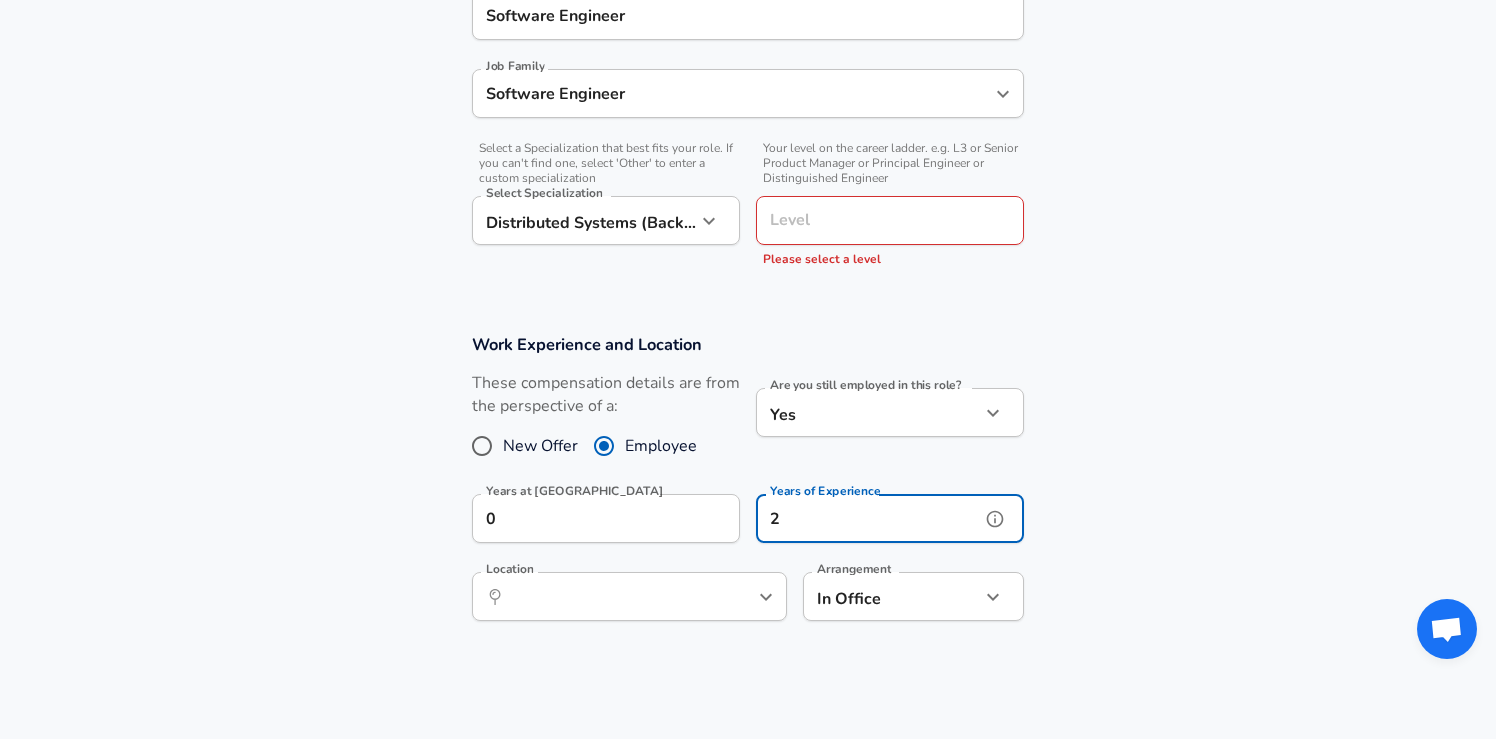 click at bounding box center (733, 597) 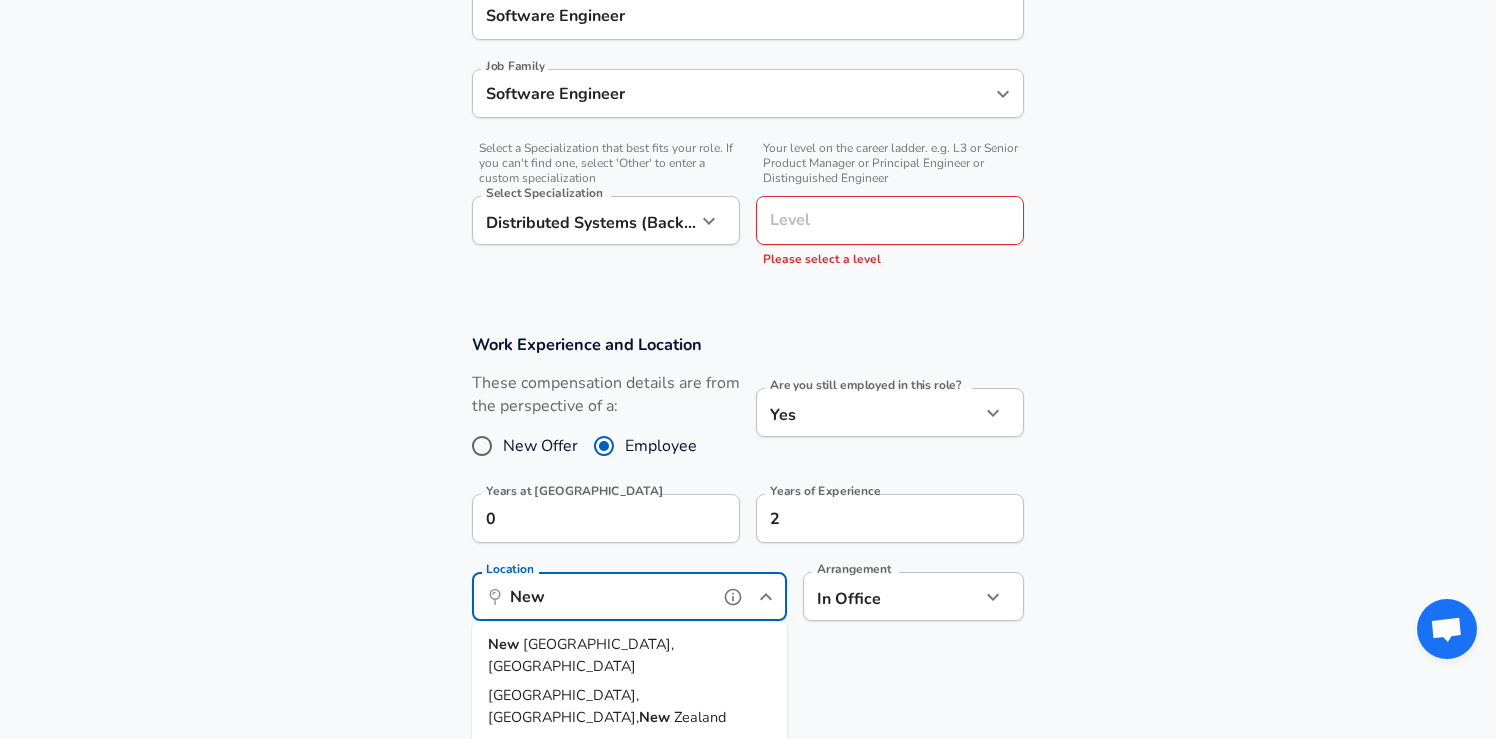 click on "[GEOGRAPHIC_DATA], [GEOGRAPHIC_DATA]" at bounding box center (629, 655) 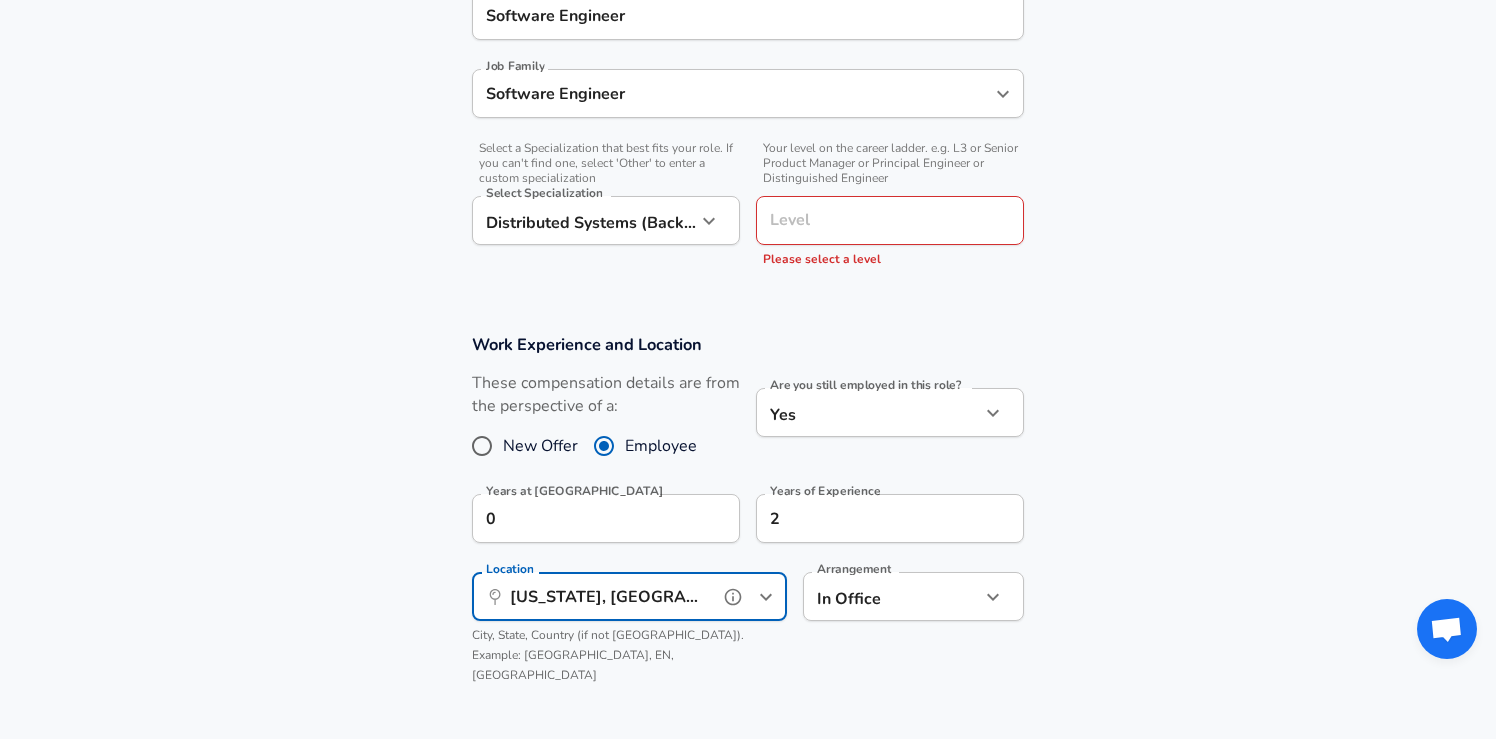 type on "[US_STATE], [GEOGRAPHIC_DATA]" 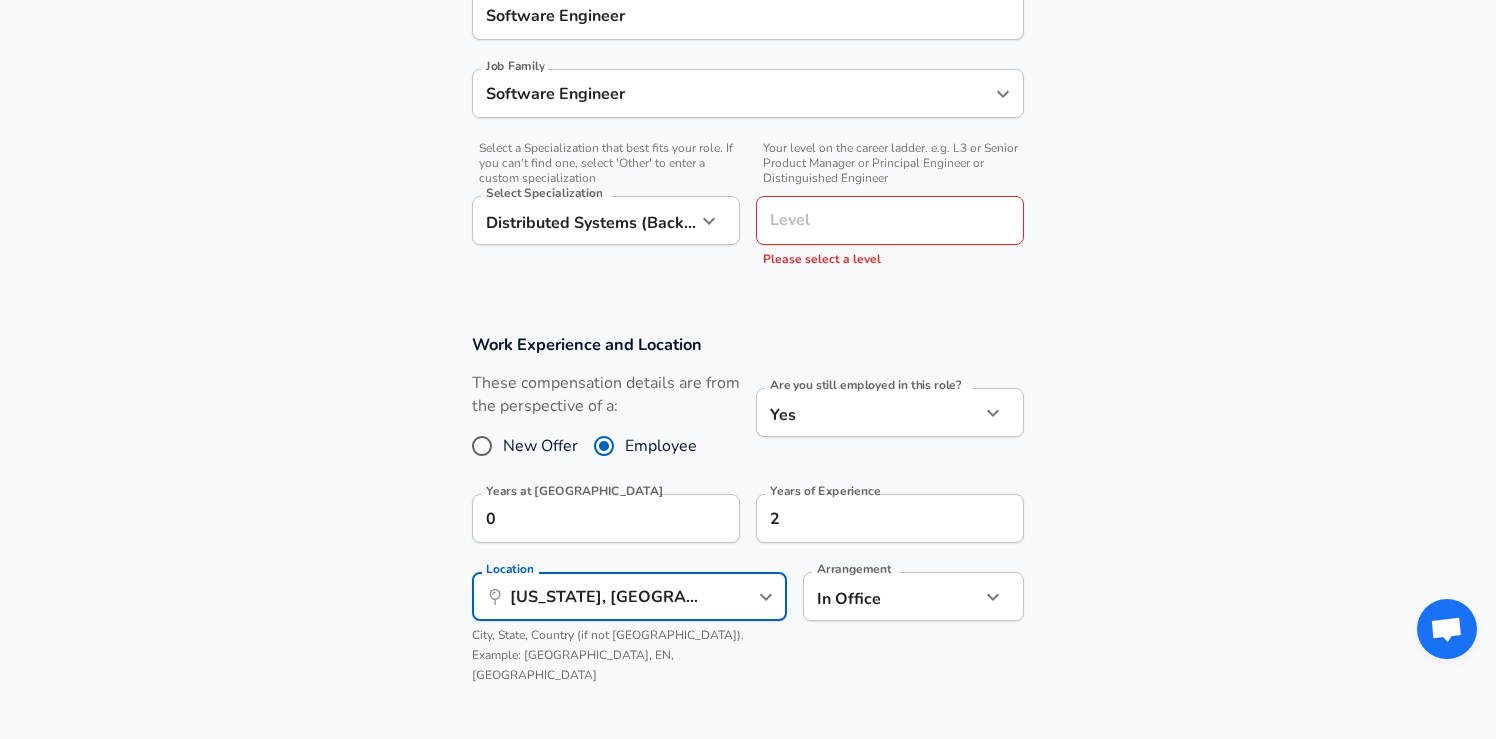 click on "Restart Add Your Salary Upload your offer letter   to verify your submission Enhance Privacy and Anonymity No Automatically hides specific fields until there are enough submissions to safely display the full details.   More Details Based on your submission and the data points that we have already collected, we will automatically hide and anonymize specific fields if there aren't enough data points to remain sufficiently anonymous. Company & Title Information   Enter the company you received your offer from Company Trumid Company   Select the title that closest resembles your official title. This should be similar to the title that was present on your offer letter. Title Software Engineer Title Job Family Software Engineer Job Family   Select a Specialization that best fits your role. If you can't find one, select 'Other' to enter a custom specialization Select Specialization Distributed Systems (Back-End) Distributed Systems (Back-End) Select Specialization   Level Level Please select a level New Offer Yes 0" at bounding box center [748, -195] 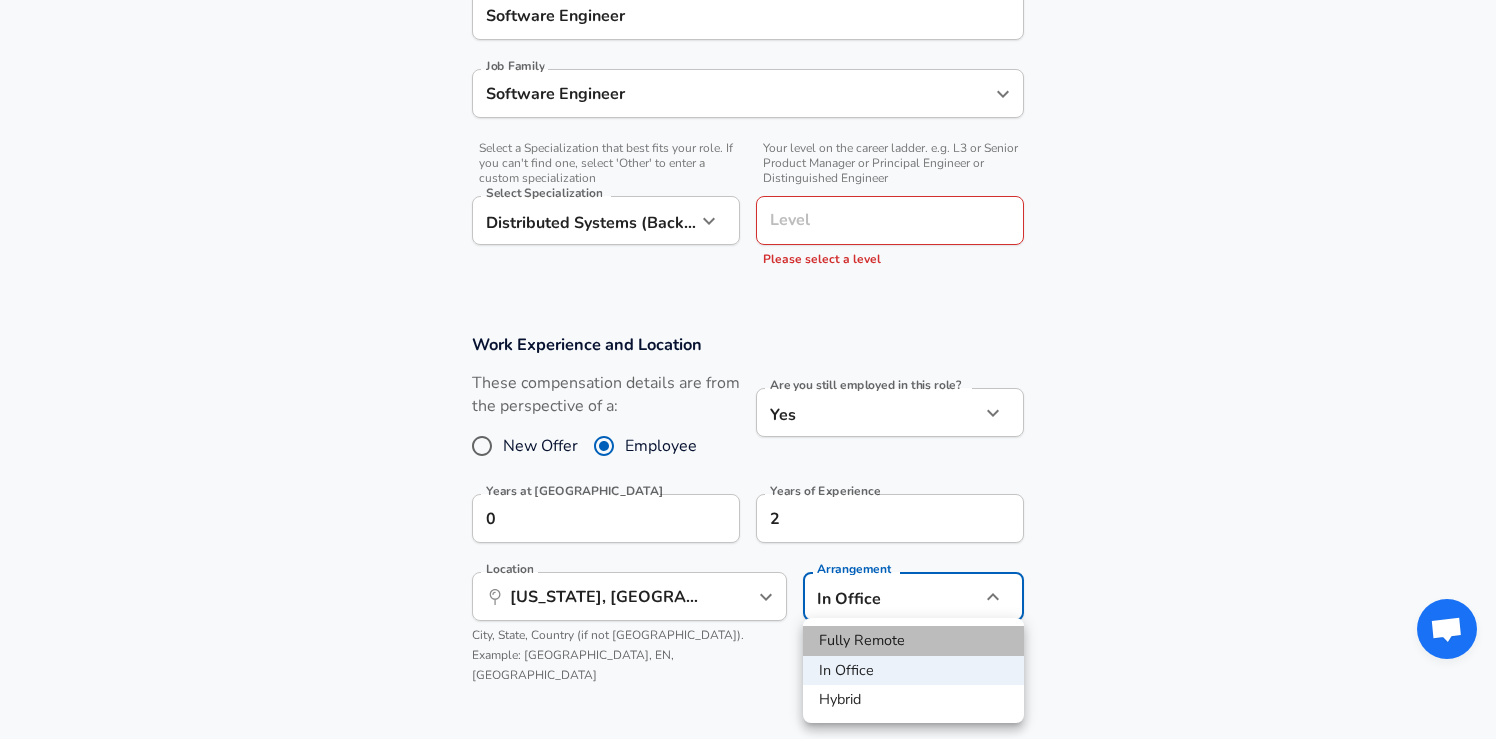 click on "Fully Remote" at bounding box center [913, 641] 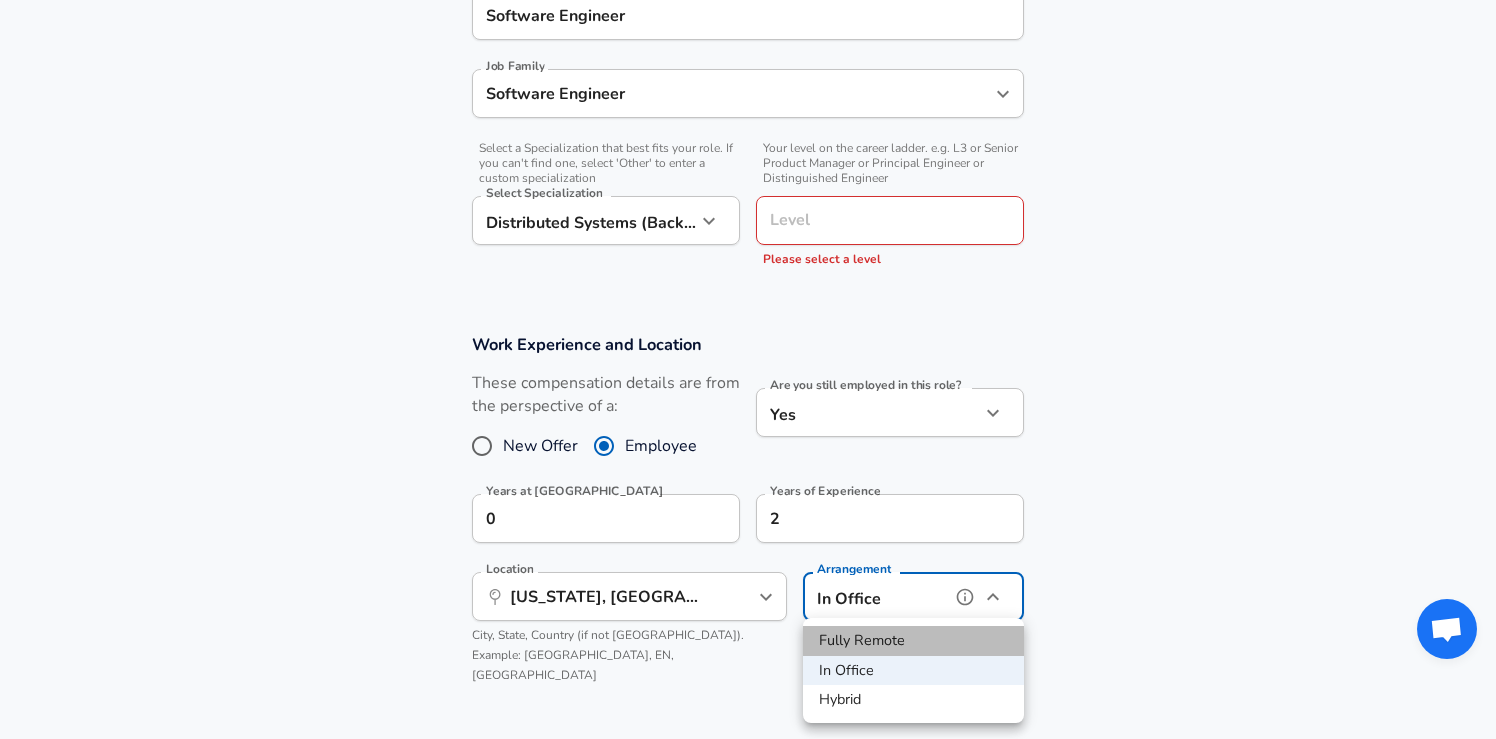 type on "remote" 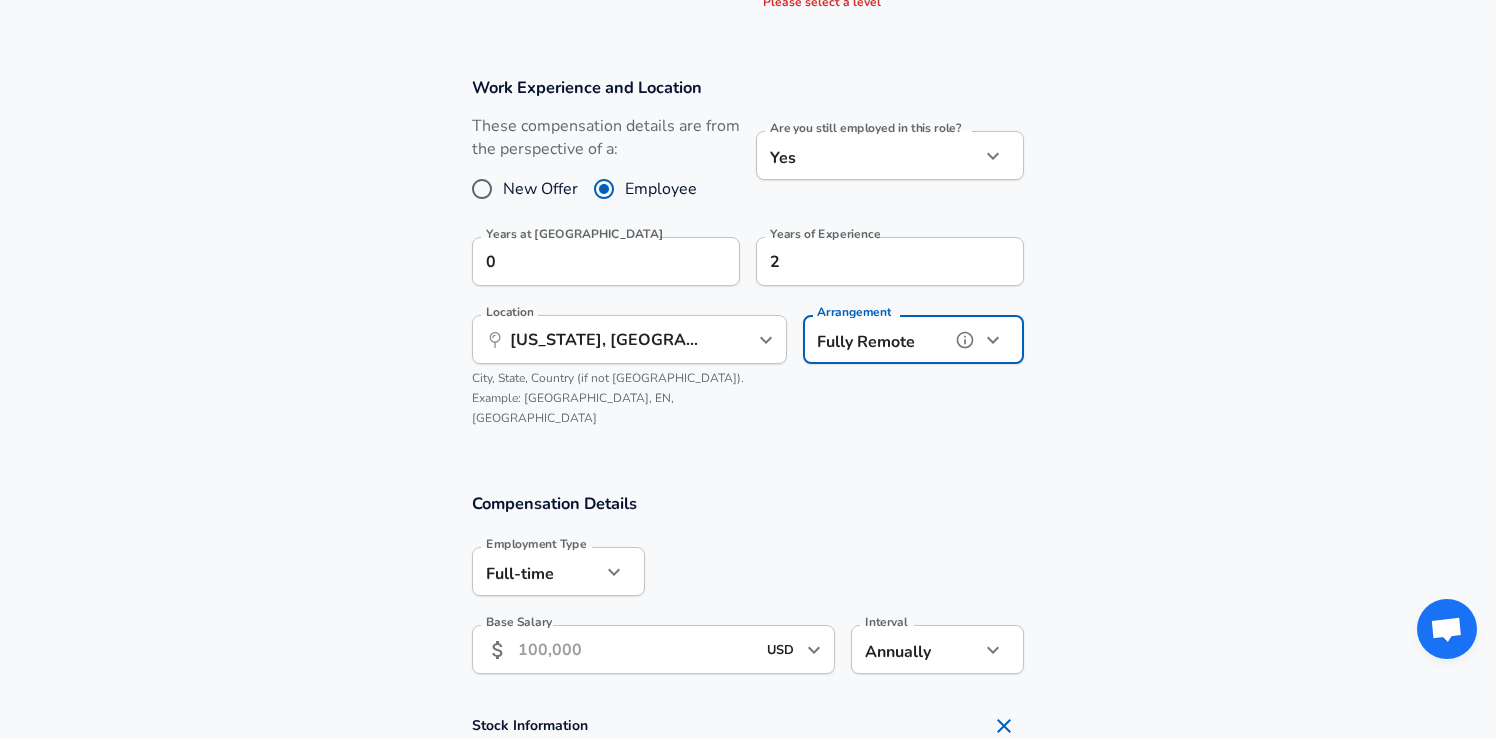scroll, scrollTop: 933, scrollLeft: 0, axis: vertical 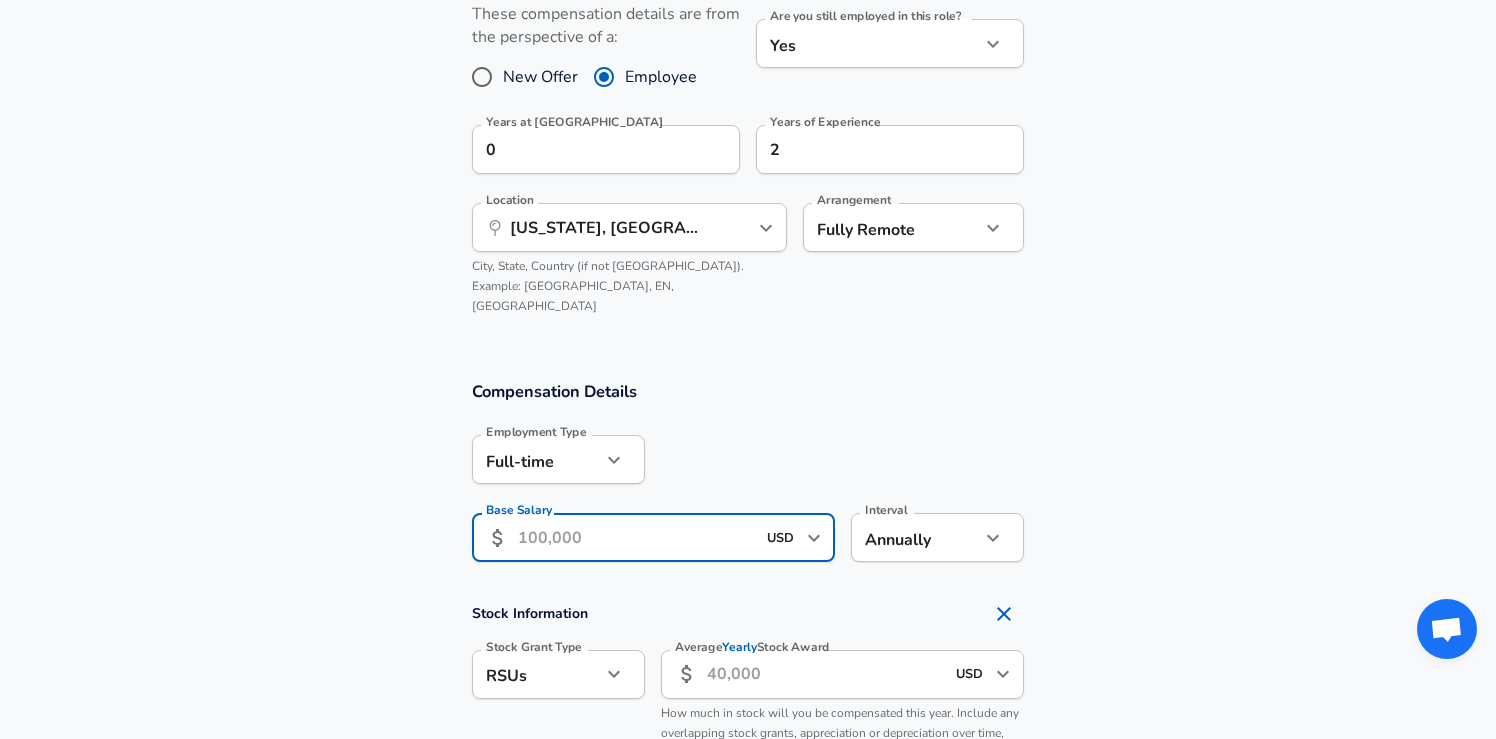 click on "Base Salary" at bounding box center [636, 537] 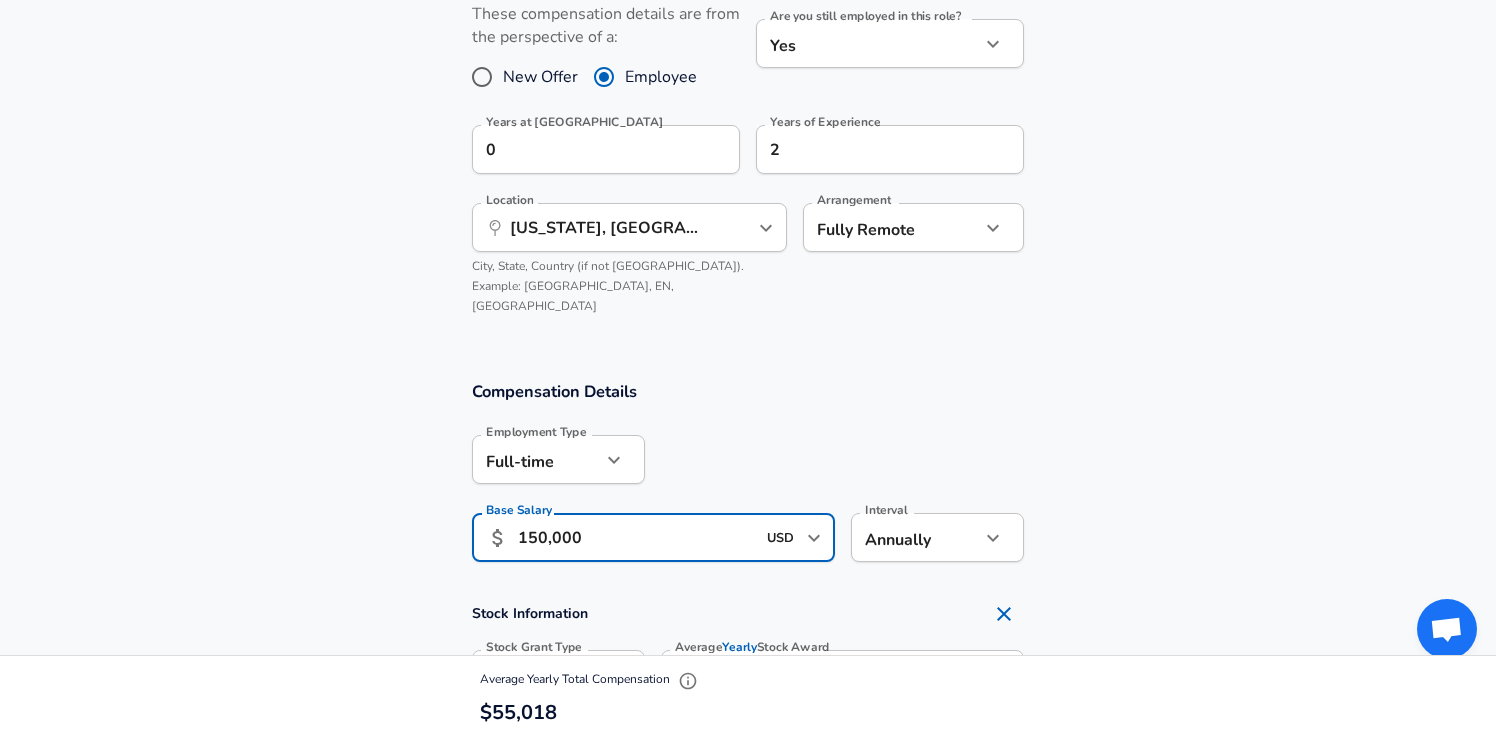 scroll, scrollTop: 0, scrollLeft: 0, axis: both 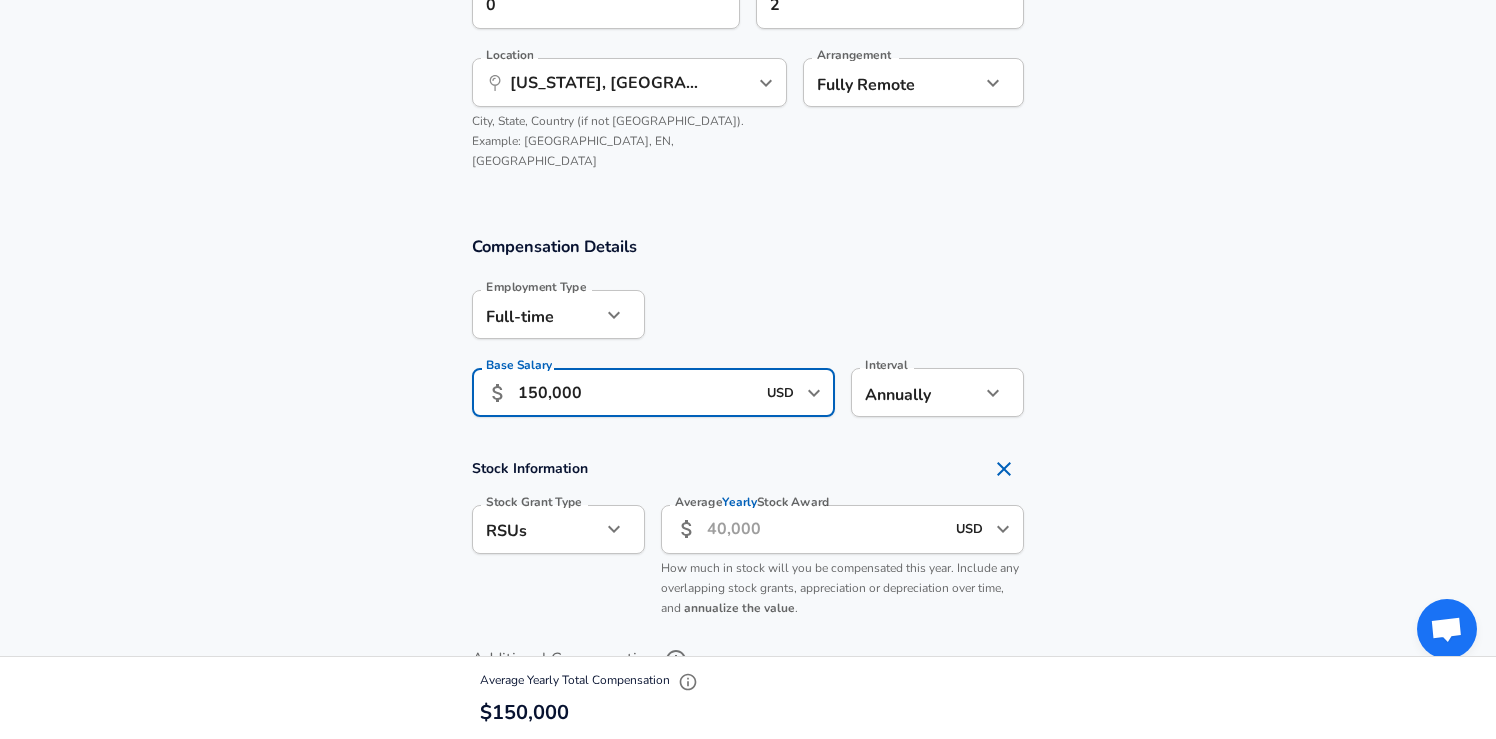 type on "150,000" 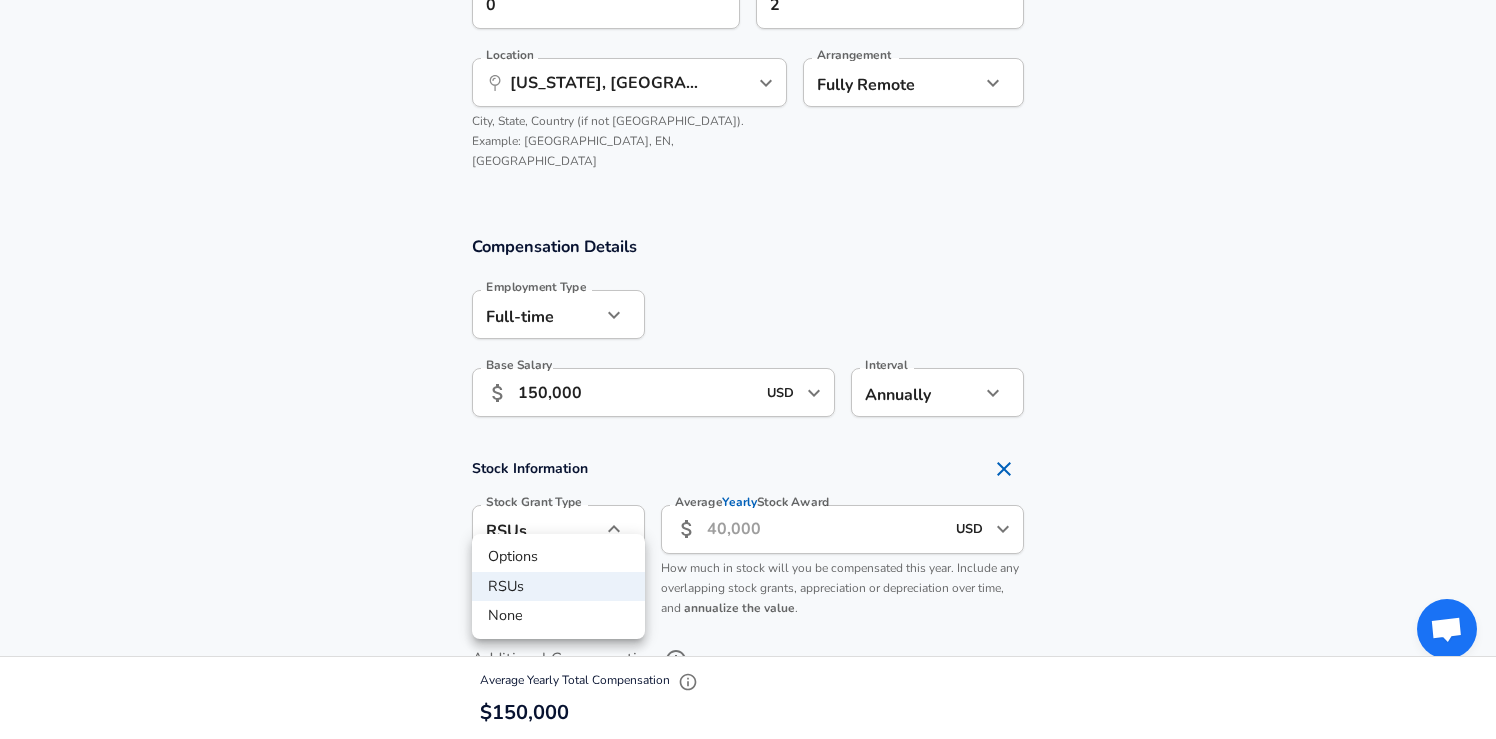 click on "None" at bounding box center [558, 616] 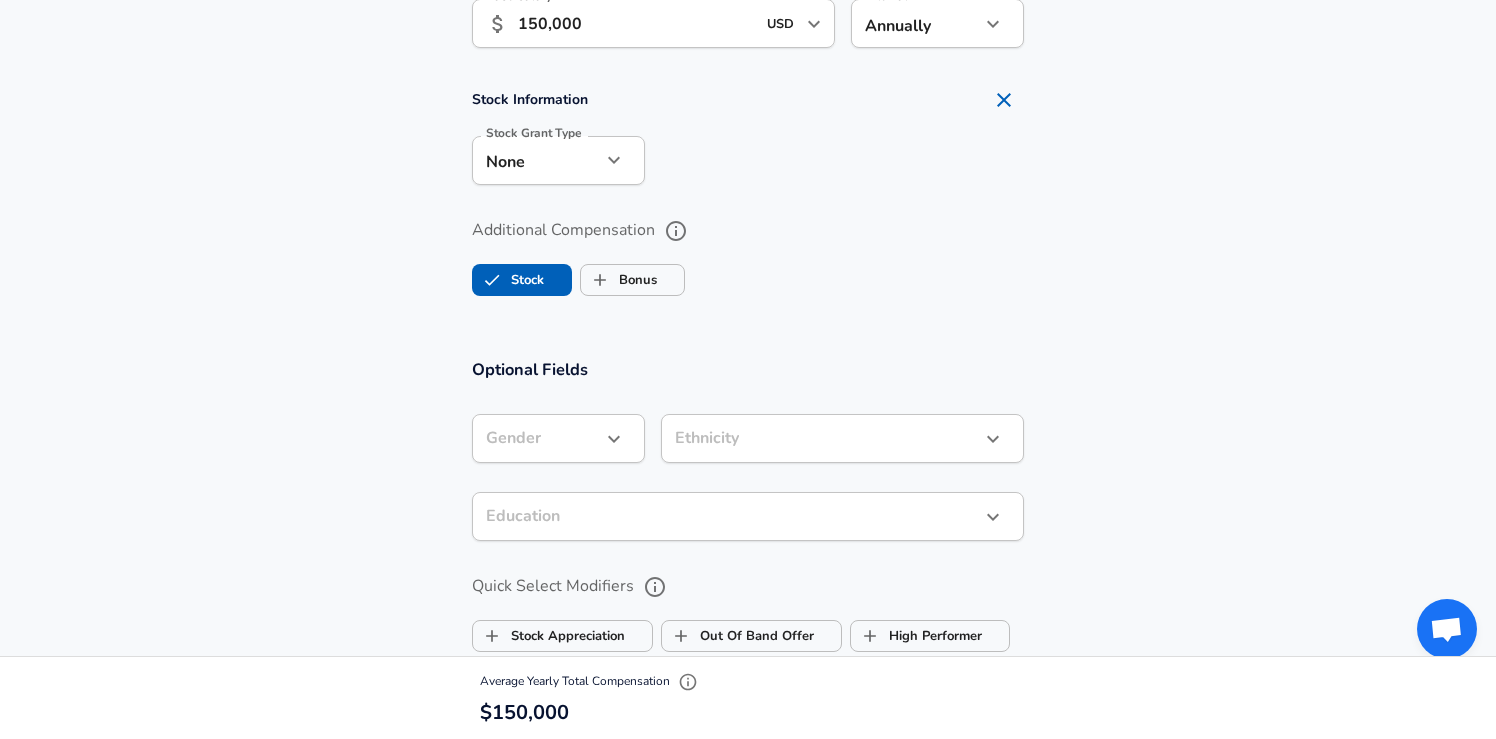 scroll, scrollTop: 1383, scrollLeft: 0, axis: vertical 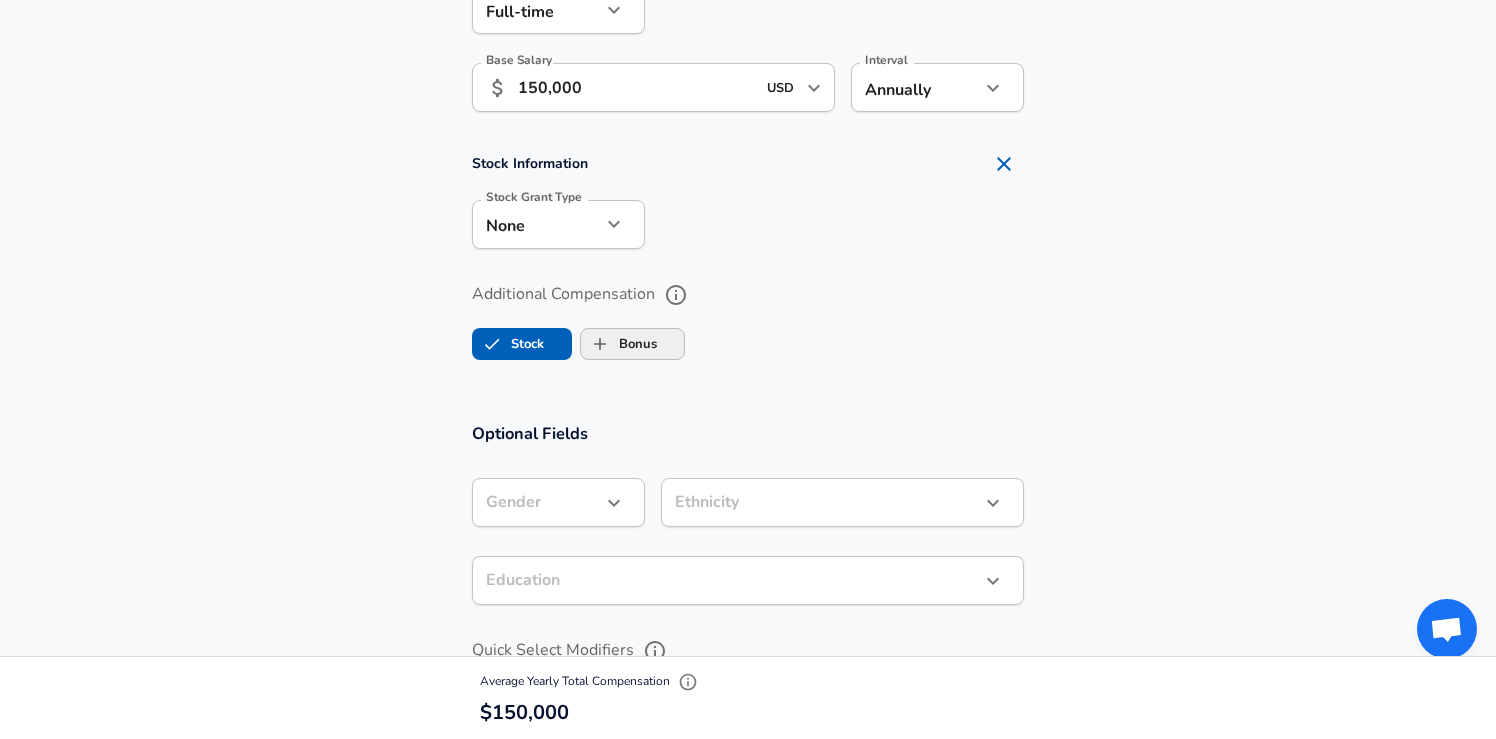 click on "Bonus" at bounding box center [600, 344] 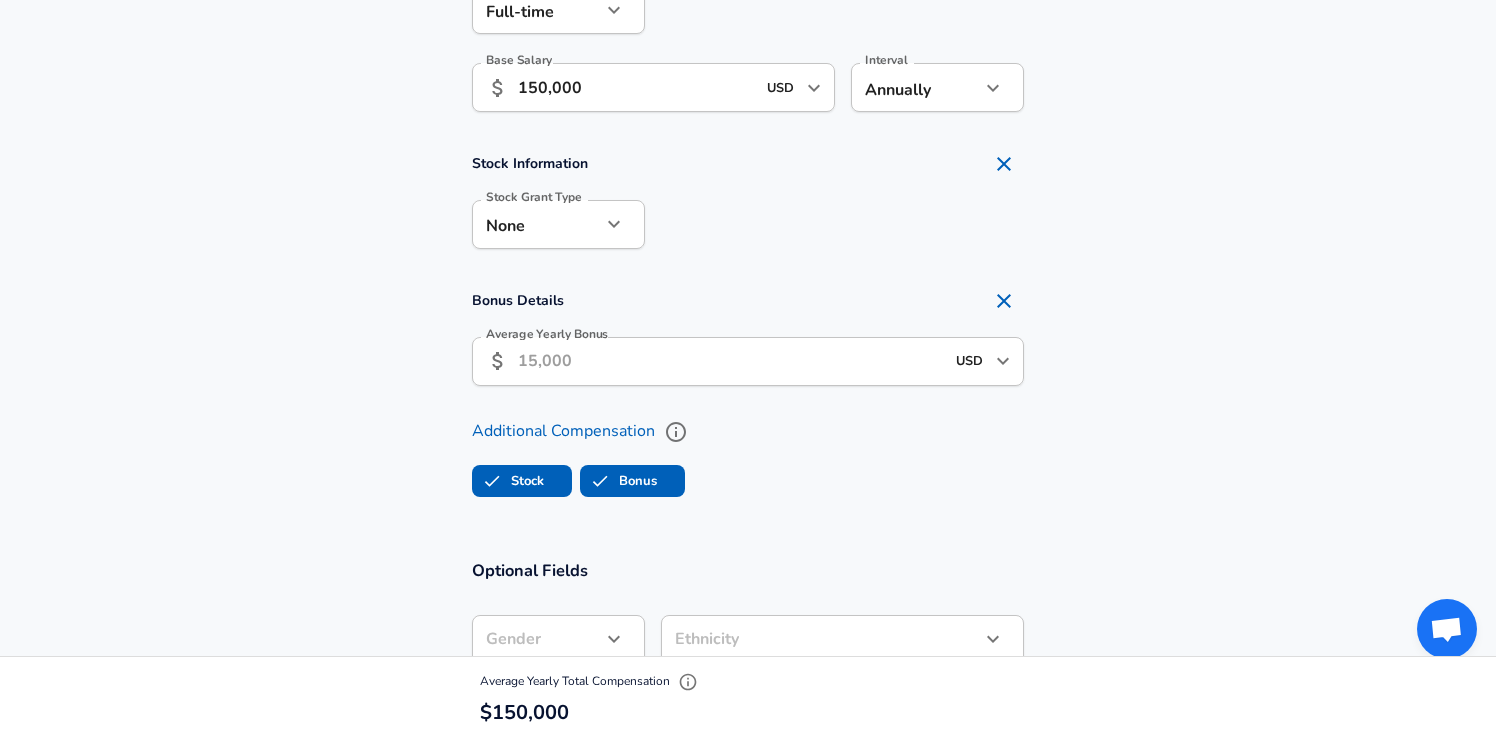 checkbox on "true" 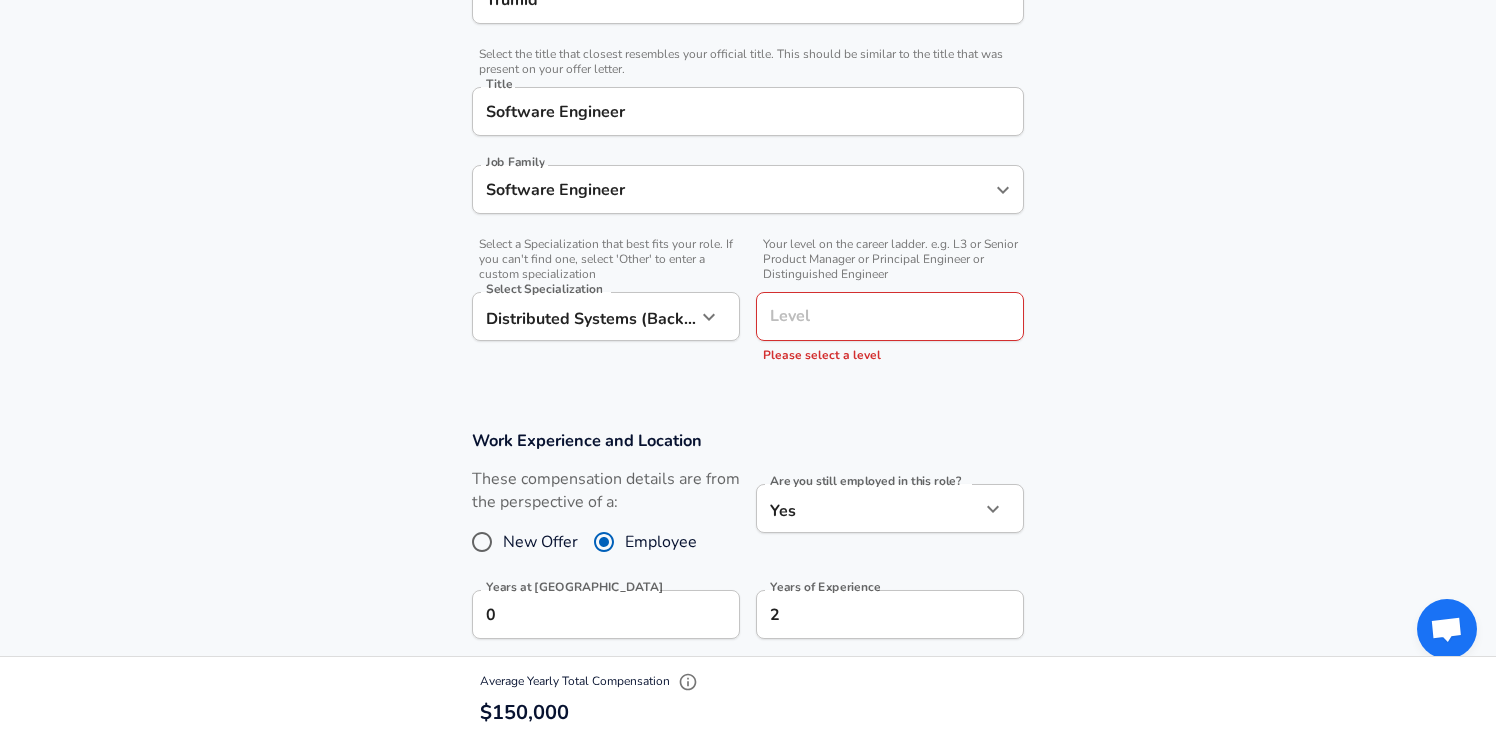 scroll, scrollTop: 0, scrollLeft: 0, axis: both 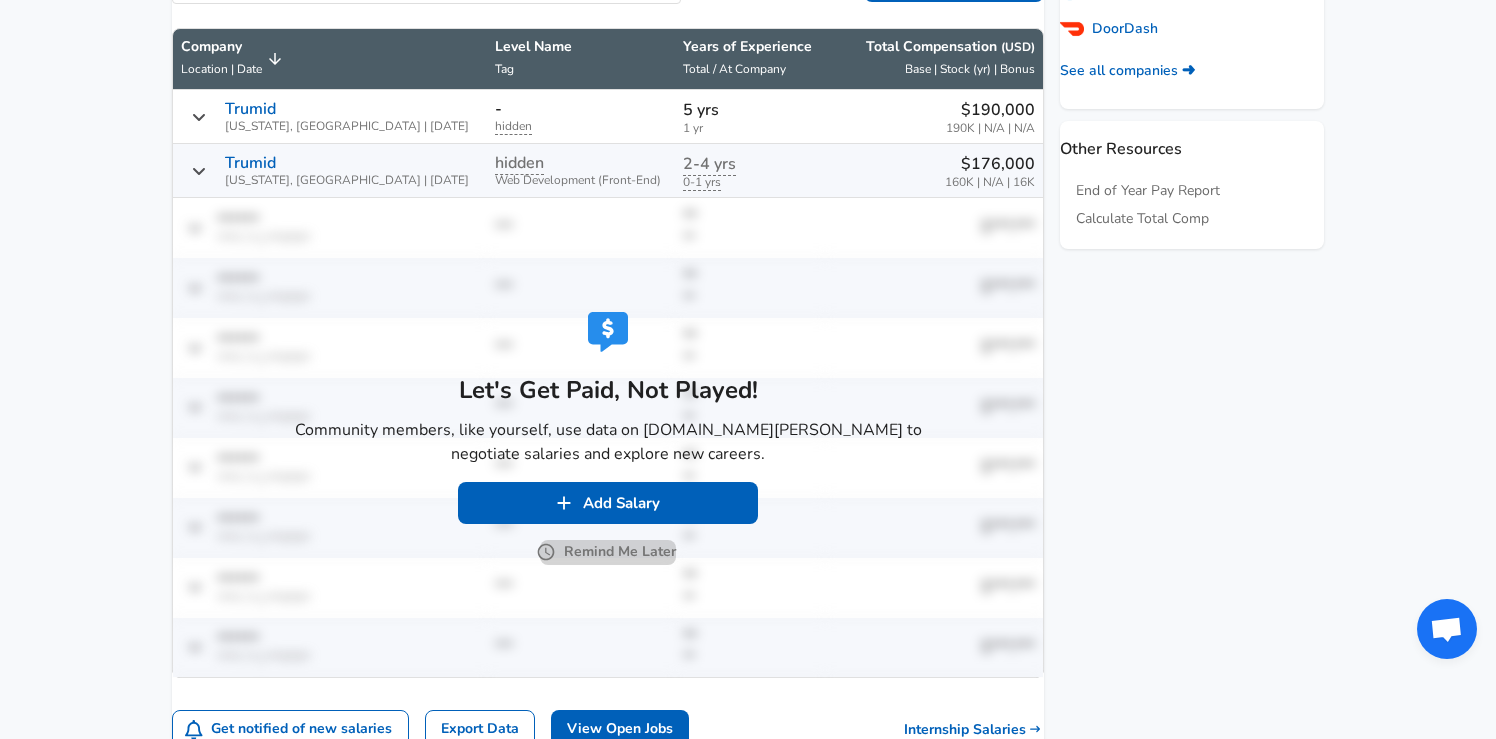 click on "Remind Me Later" at bounding box center (608, 552) 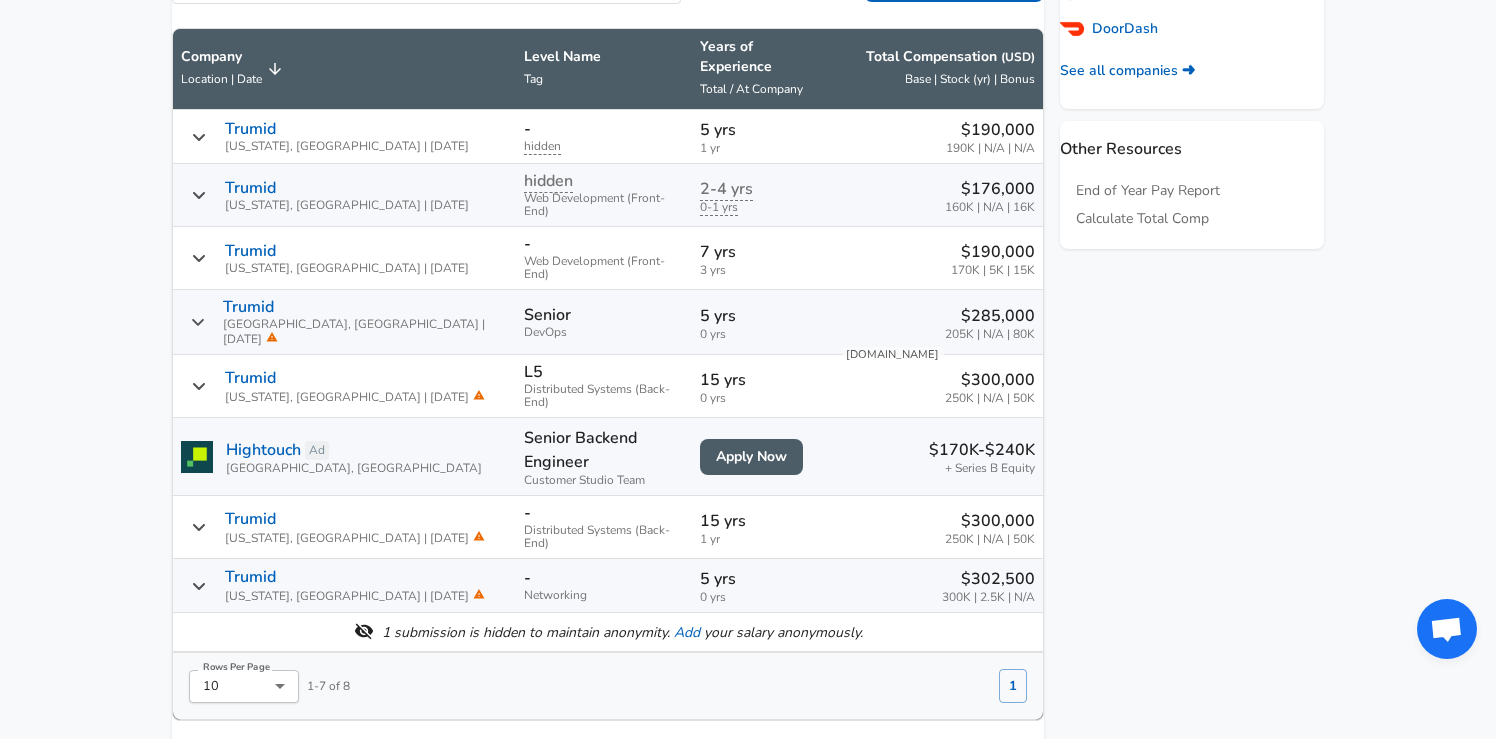 click on "Location | Date" at bounding box center (221, 79) 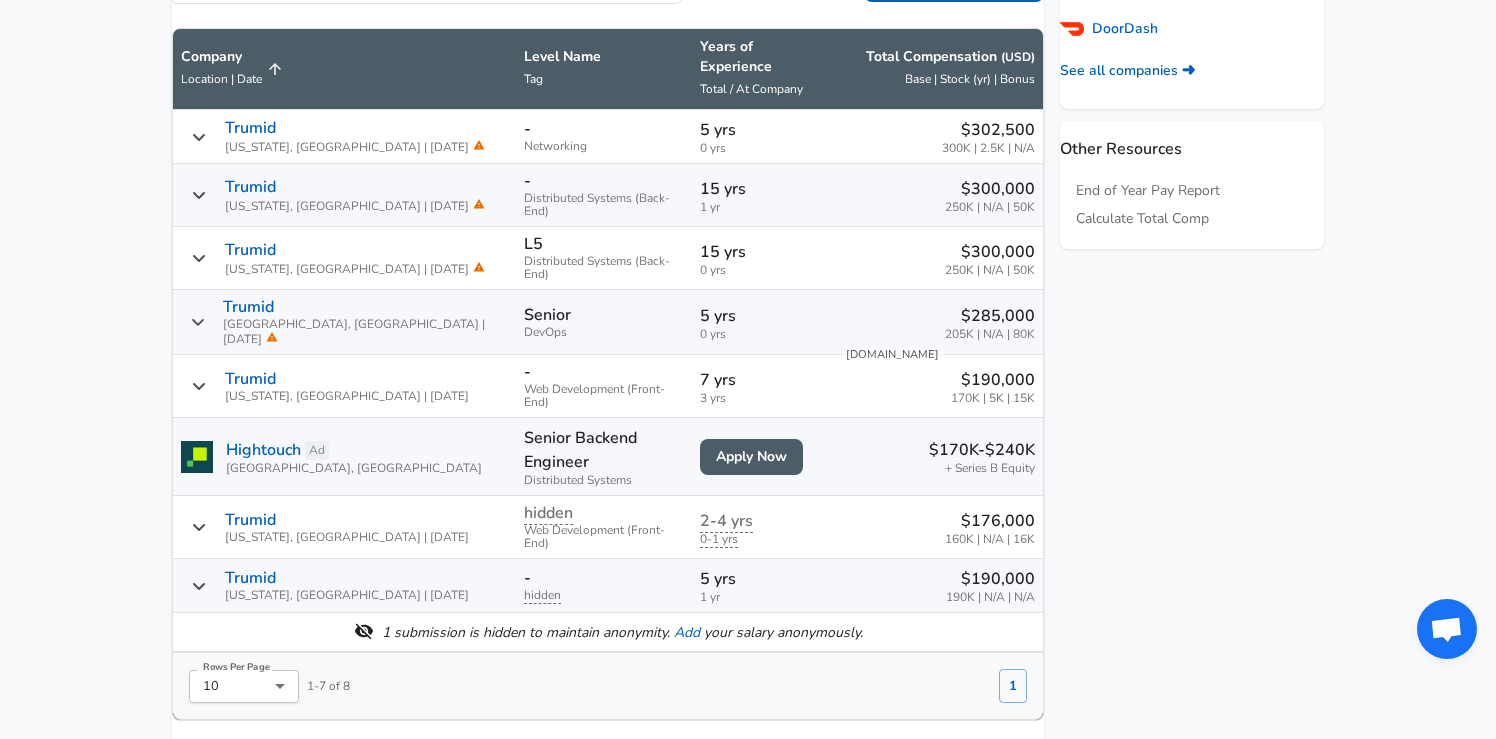click on "Location | Date" at bounding box center (221, 79) 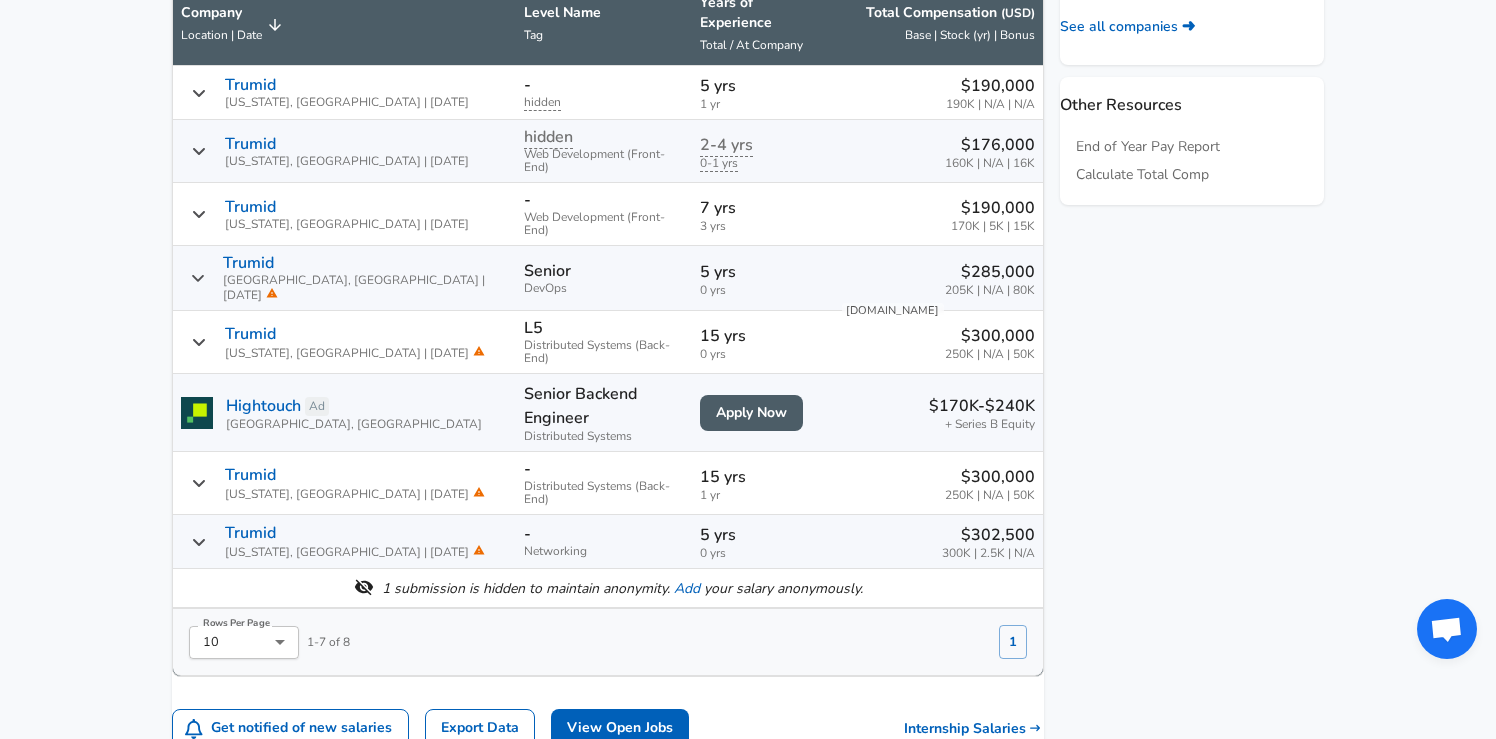scroll, scrollTop: 1014, scrollLeft: 0, axis: vertical 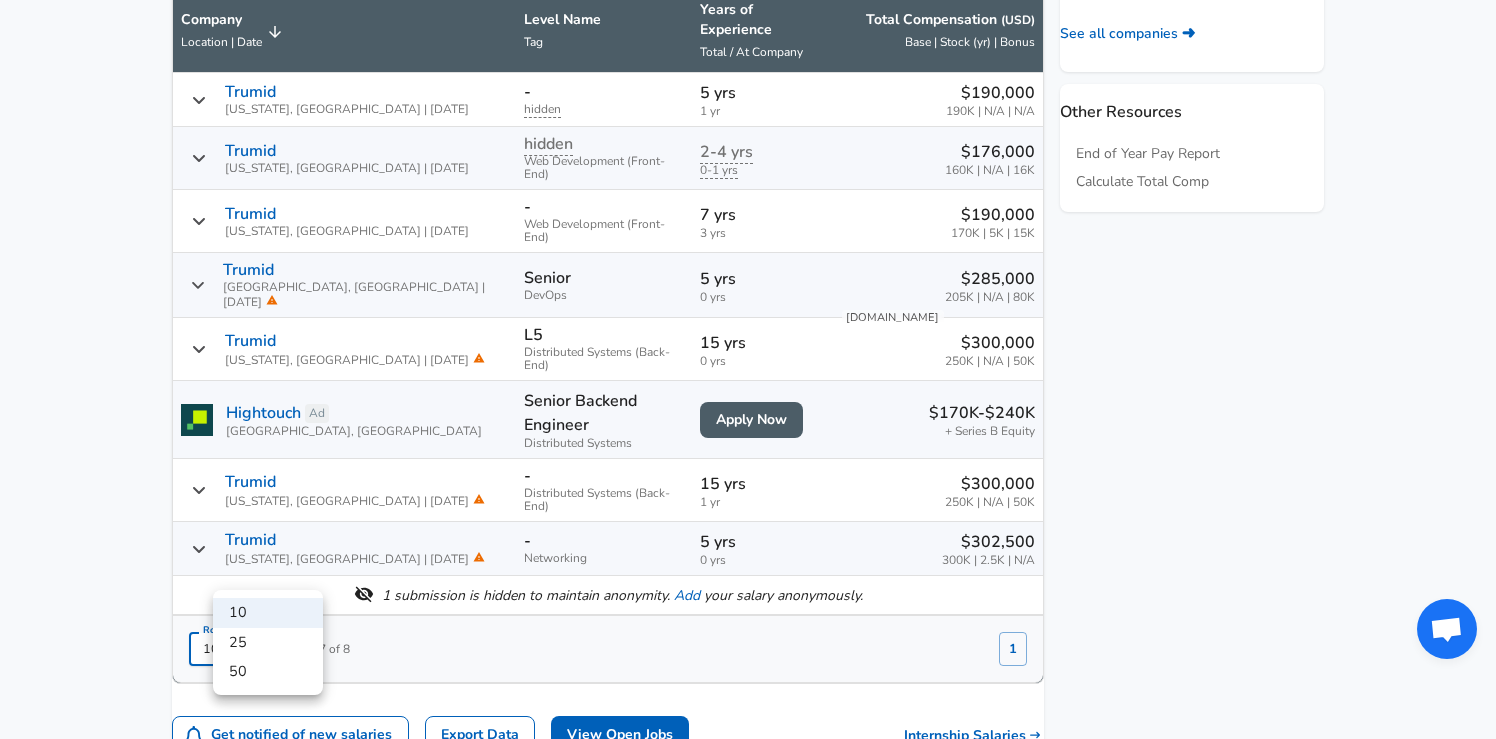 click on "For Employers $ USD / yr Change English ([GEOGRAPHIC_DATA]) Change Login Sign Up All Data By Location By Company By Title Salary Calculator Chart Visualizations Verified Salaries Internships Negotiation Support Compare Benefits Who's Hiring 2024 Pay Report Top Paying Companies Integrate Blog Press Google Software Engineer Product Manager [US_STATE][GEOGRAPHIC_DATA] Area Data Scientist View Individual Data Points   Levels FYI Logo Salaries 📂   All Data 🌎   By Location 🏢   By Company 🖋    By Title 🏭️    By Industry 📍   Salary Heatmap 📈   Chart Visualizations 🔥   Real-time Percentiles 🎓   Internships ❣️   Compare Benefits 🎬   2024 Pay Report 🏆   Top Paying Companies 💸   Calculate Meeting Cost #️⃣   Salary Calculator Contribute Add Salary Add Company Benefits Add Level Mapping Jobs Services Candidate Services 💵  Negotiation Coaching 📄  Resume Review 🎁  Gift a Resume Review For Employers Interactive Offers Real-time Percentiles  🔥 Compensation Benchmarking For Academic Research ←" at bounding box center (748, -645) 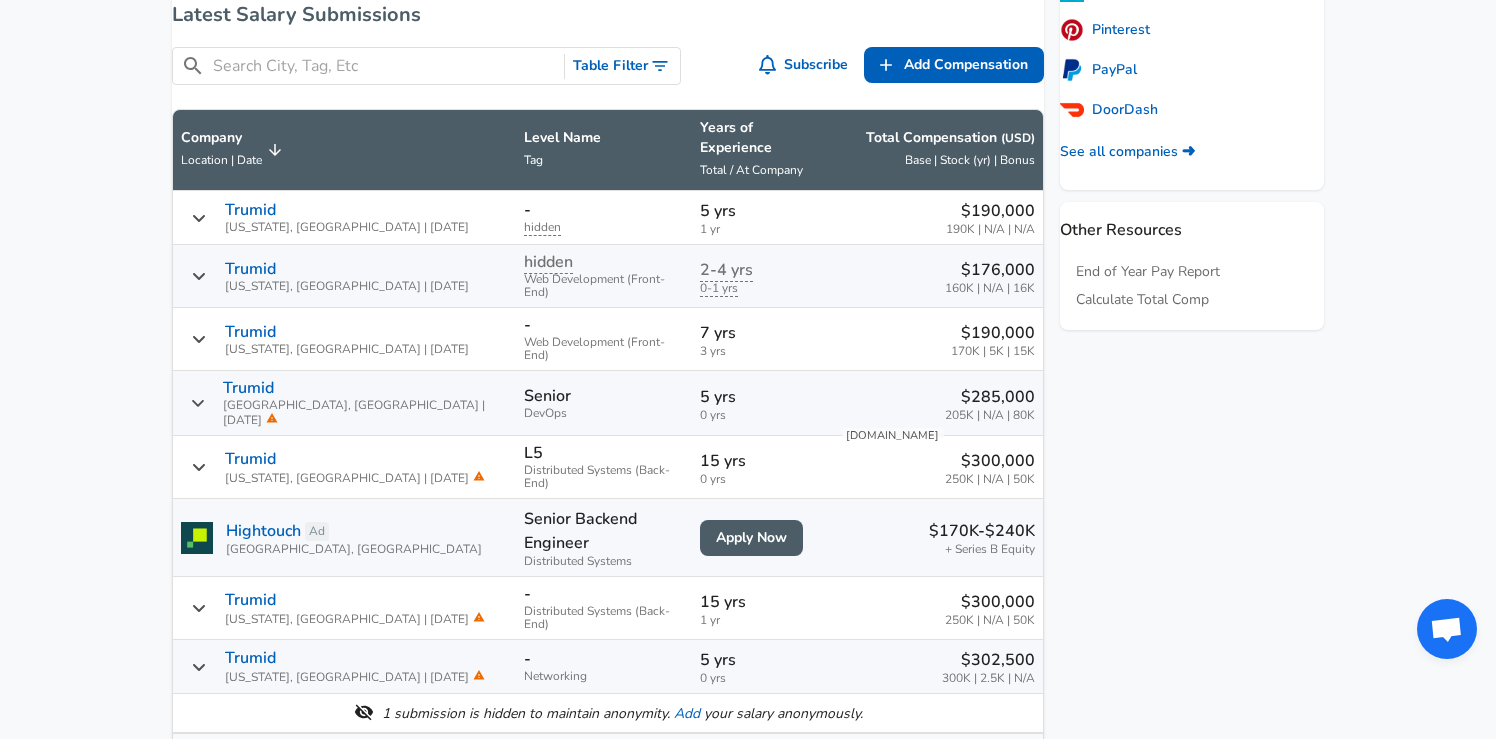 scroll, scrollTop: 915, scrollLeft: 0, axis: vertical 